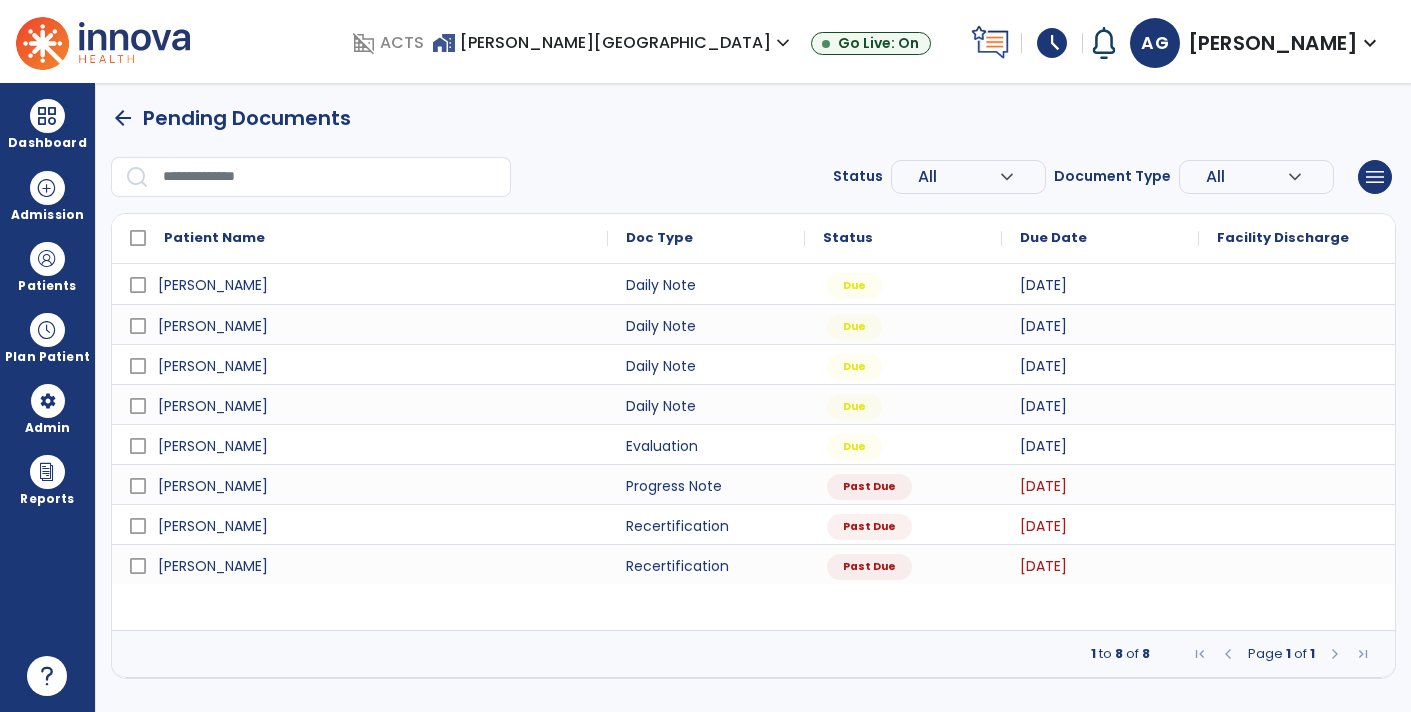 scroll, scrollTop: 0, scrollLeft: 0, axis: both 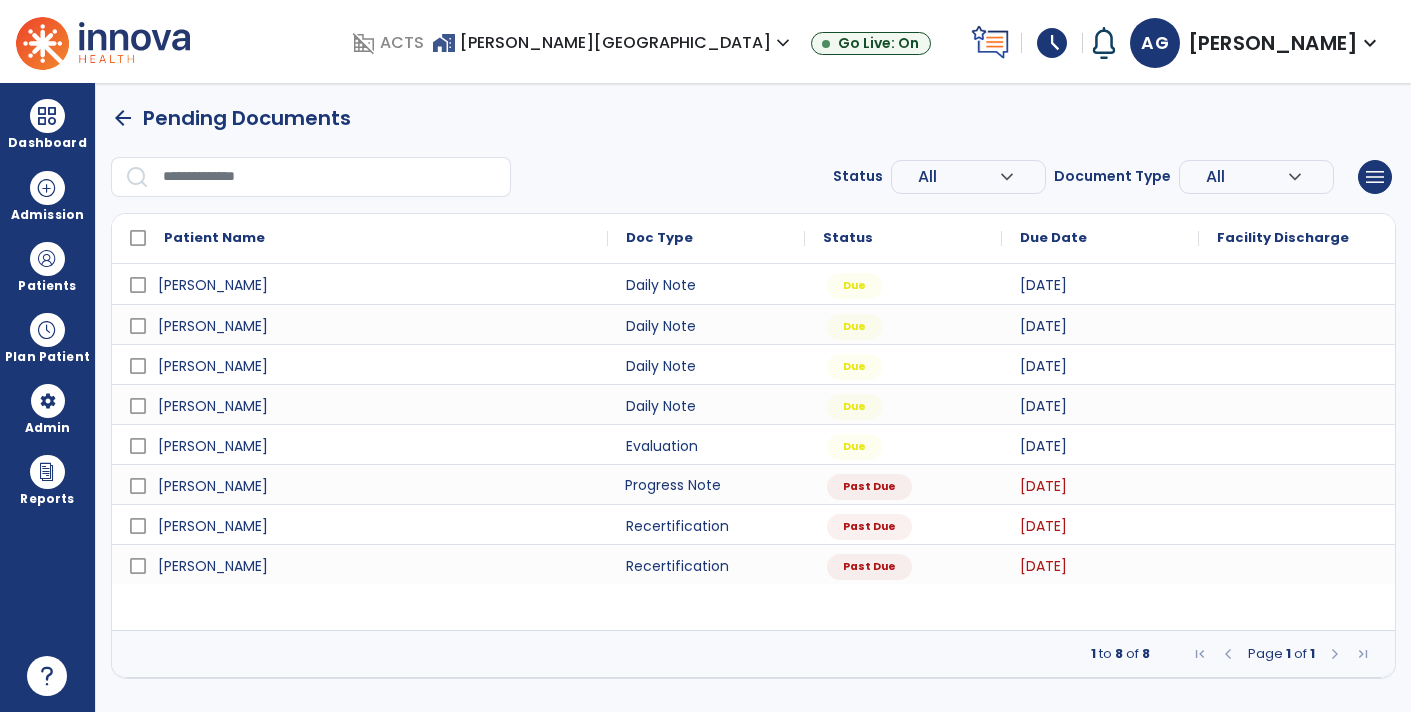 click on "Progress Note" at bounding box center [706, 484] 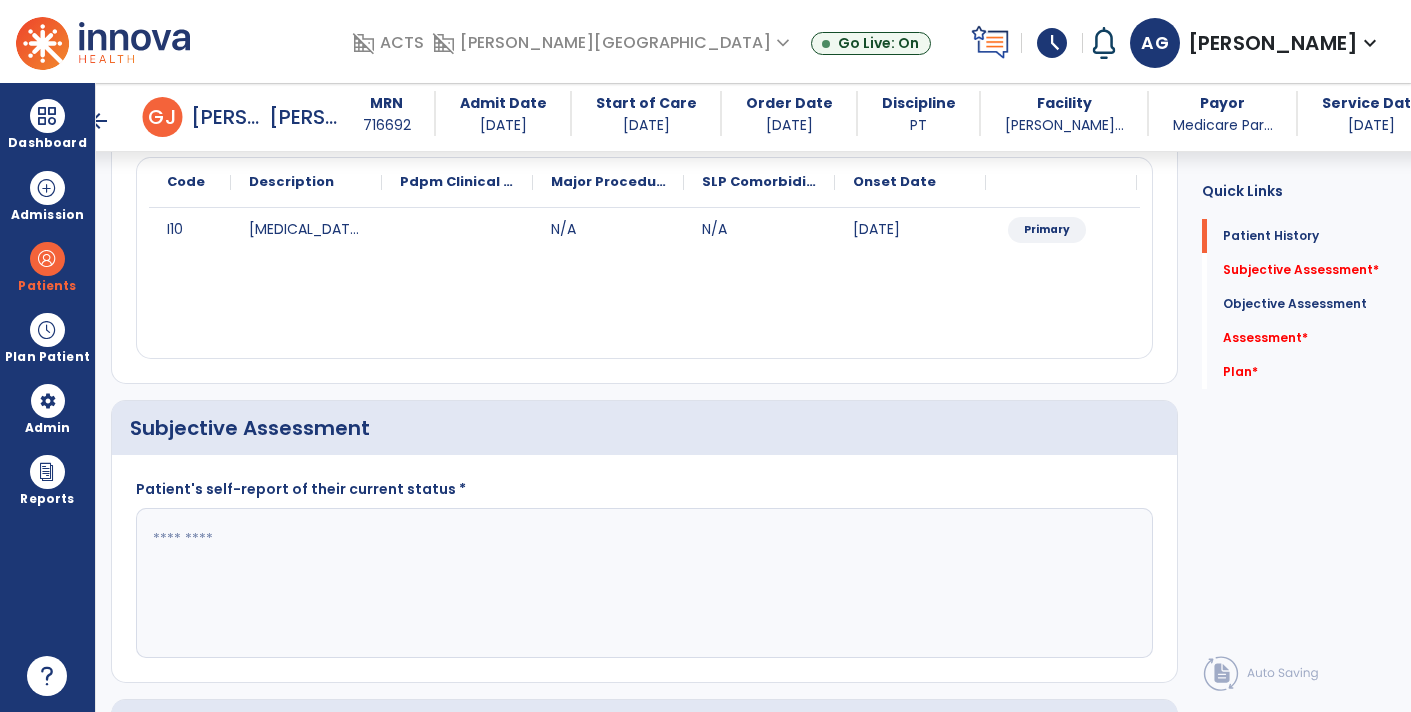 scroll, scrollTop: 246, scrollLeft: 0, axis: vertical 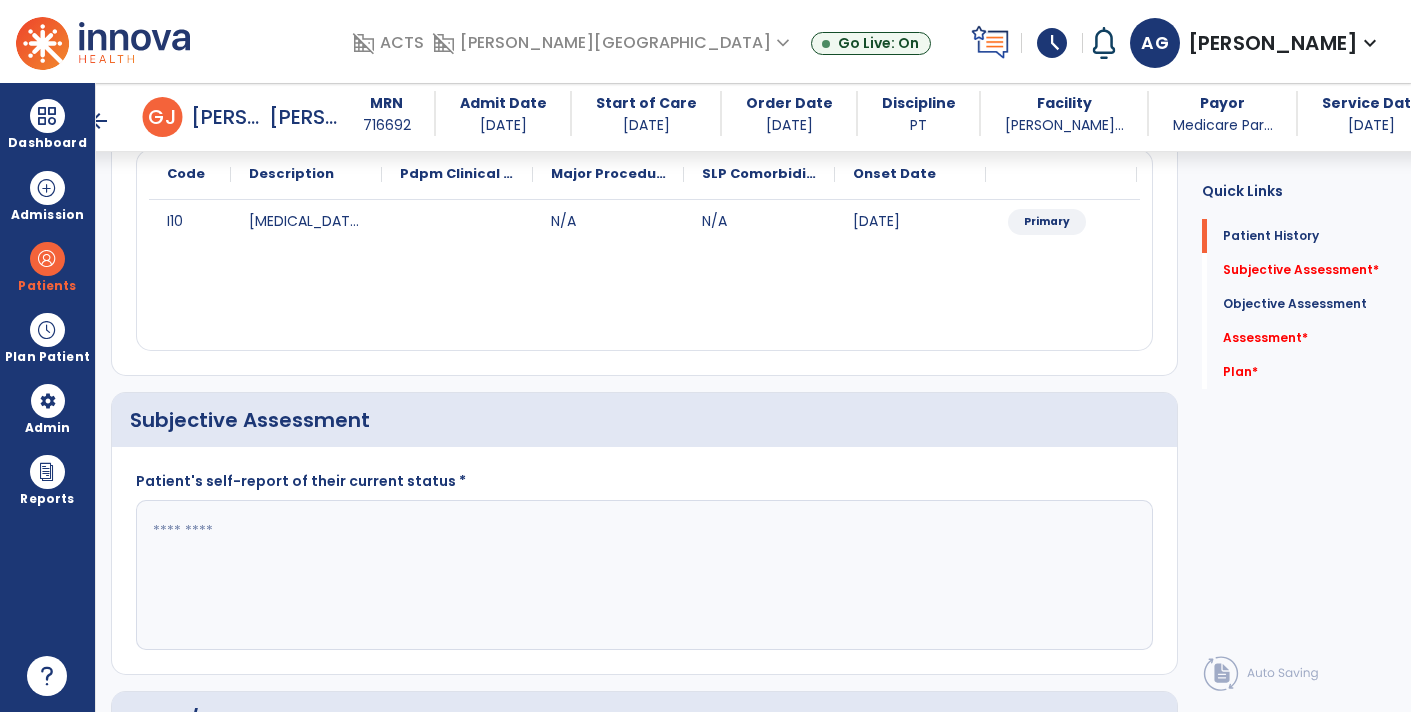 click 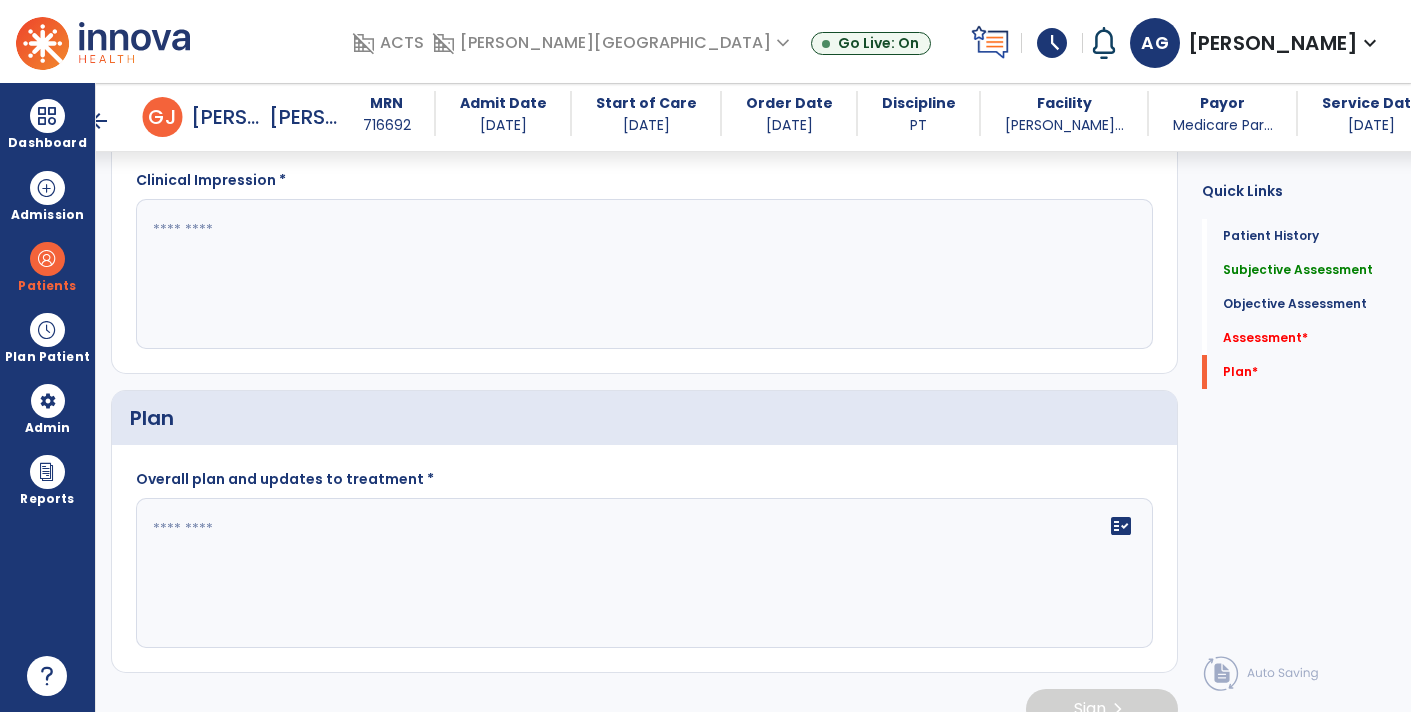 scroll, scrollTop: 2104, scrollLeft: 0, axis: vertical 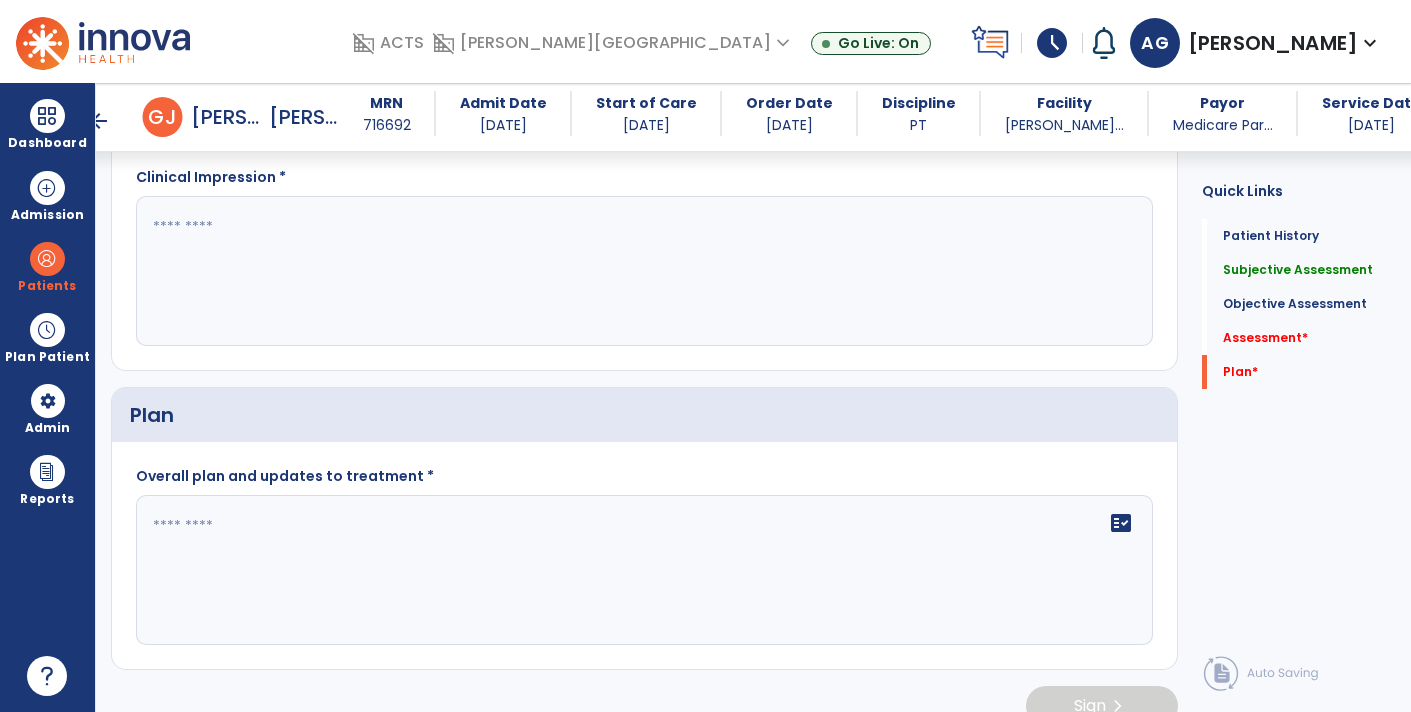 type on "**********" 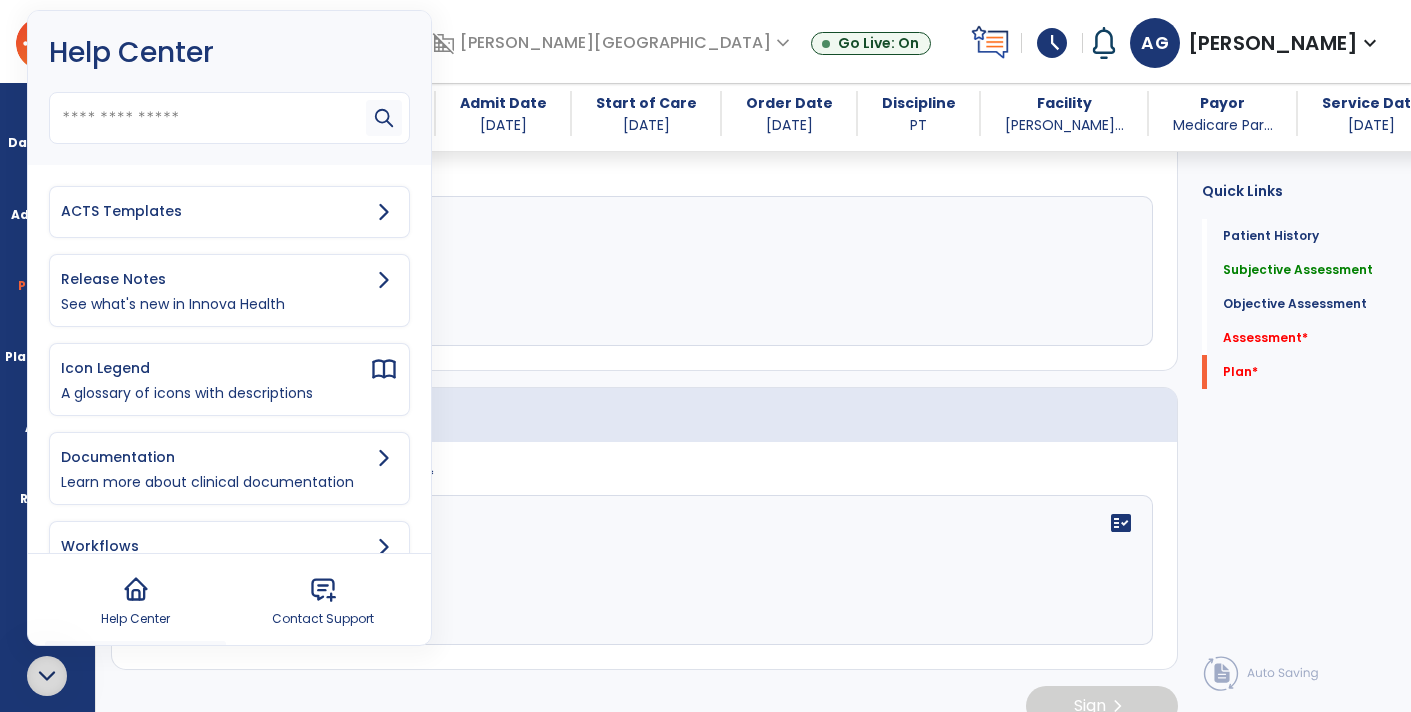 click on "ACTS Templates" at bounding box center [215, 211] 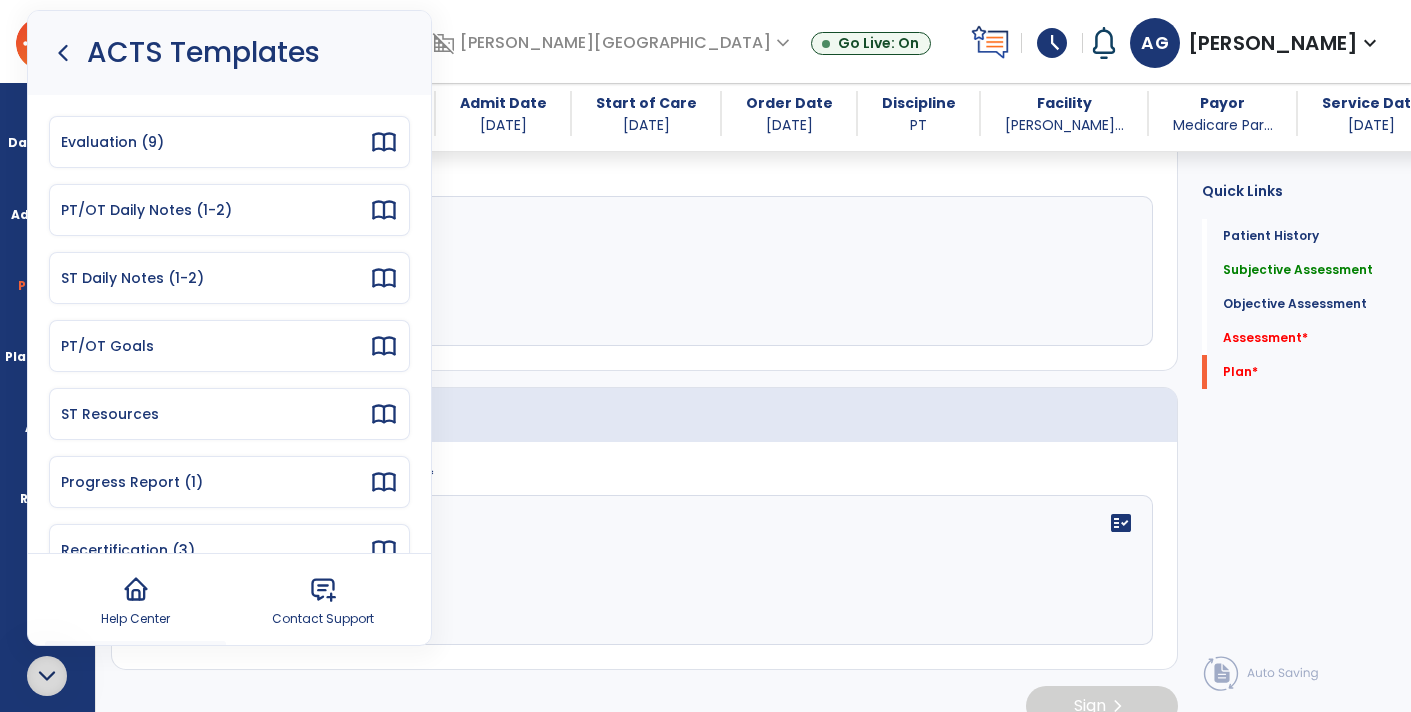 click on "Progress Report (1)" at bounding box center (229, 482) 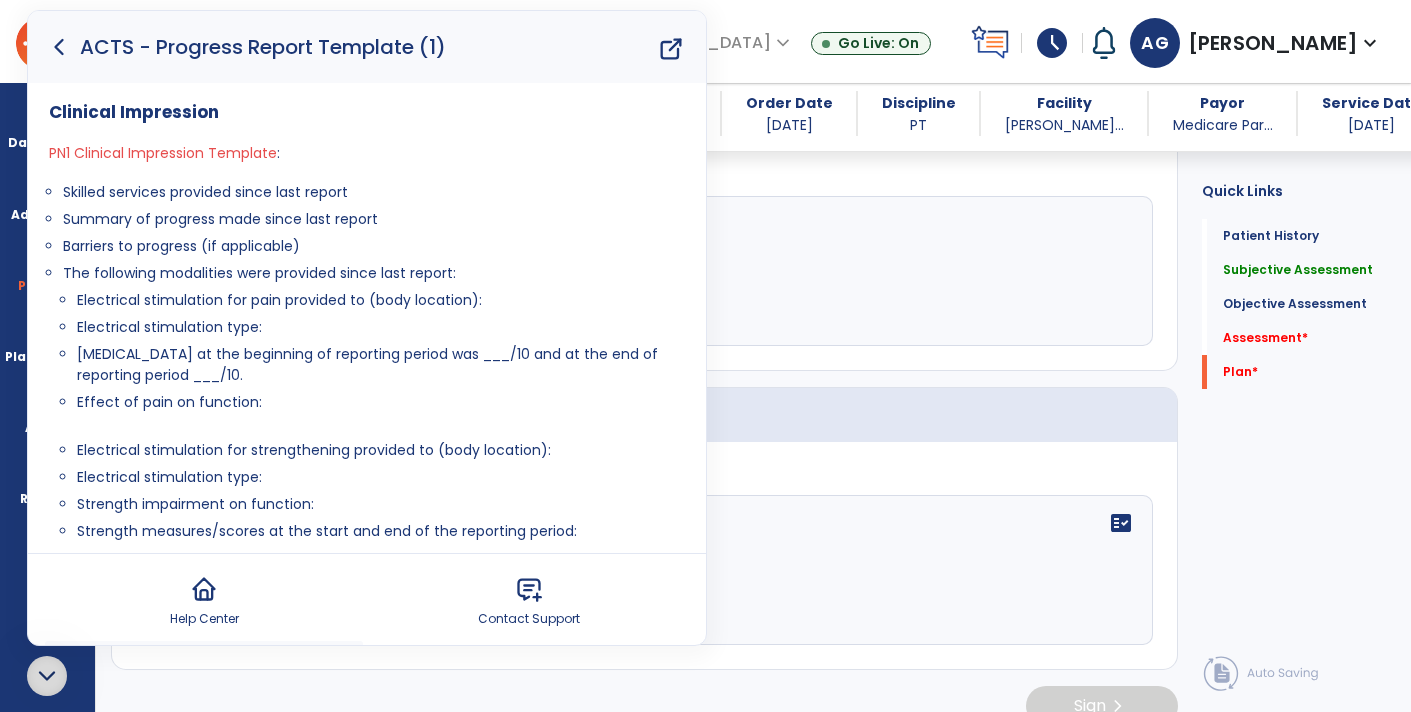click on "Skilled services provided since last report" at bounding box center (374, 192) 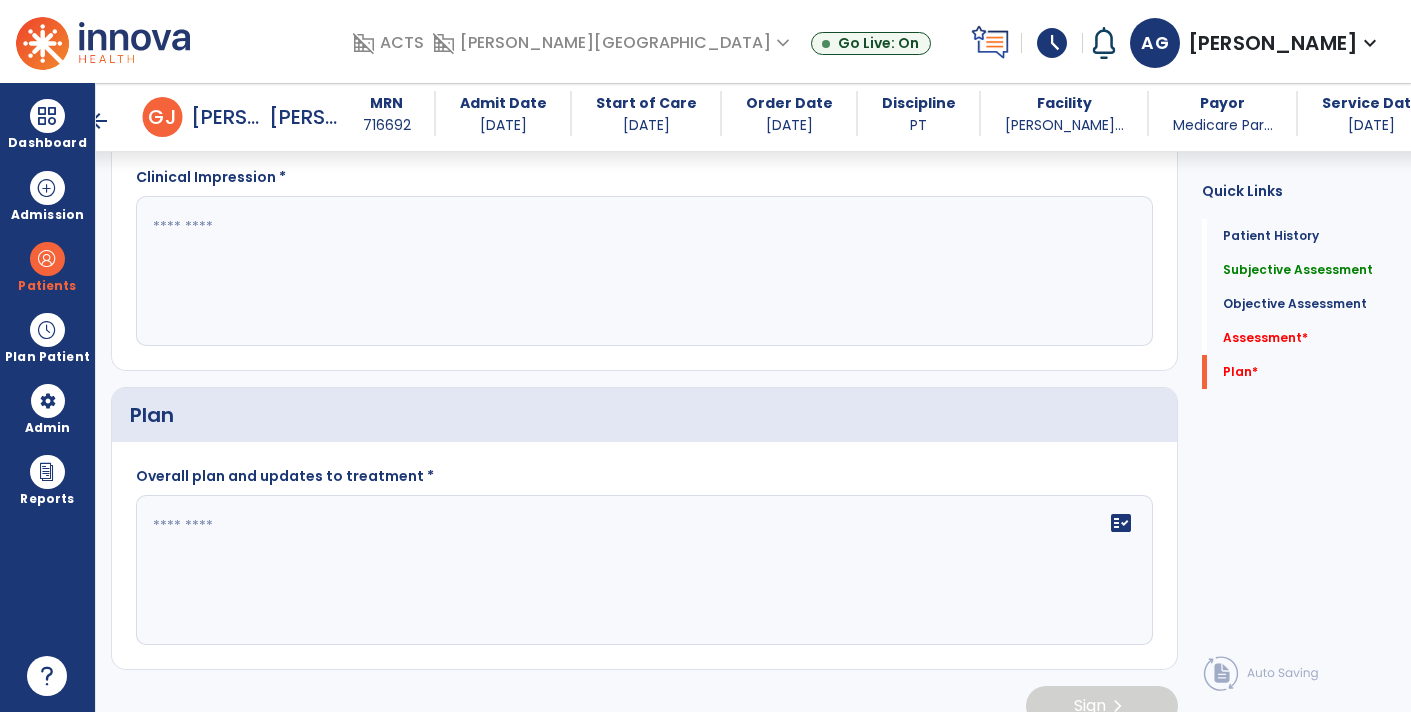 click 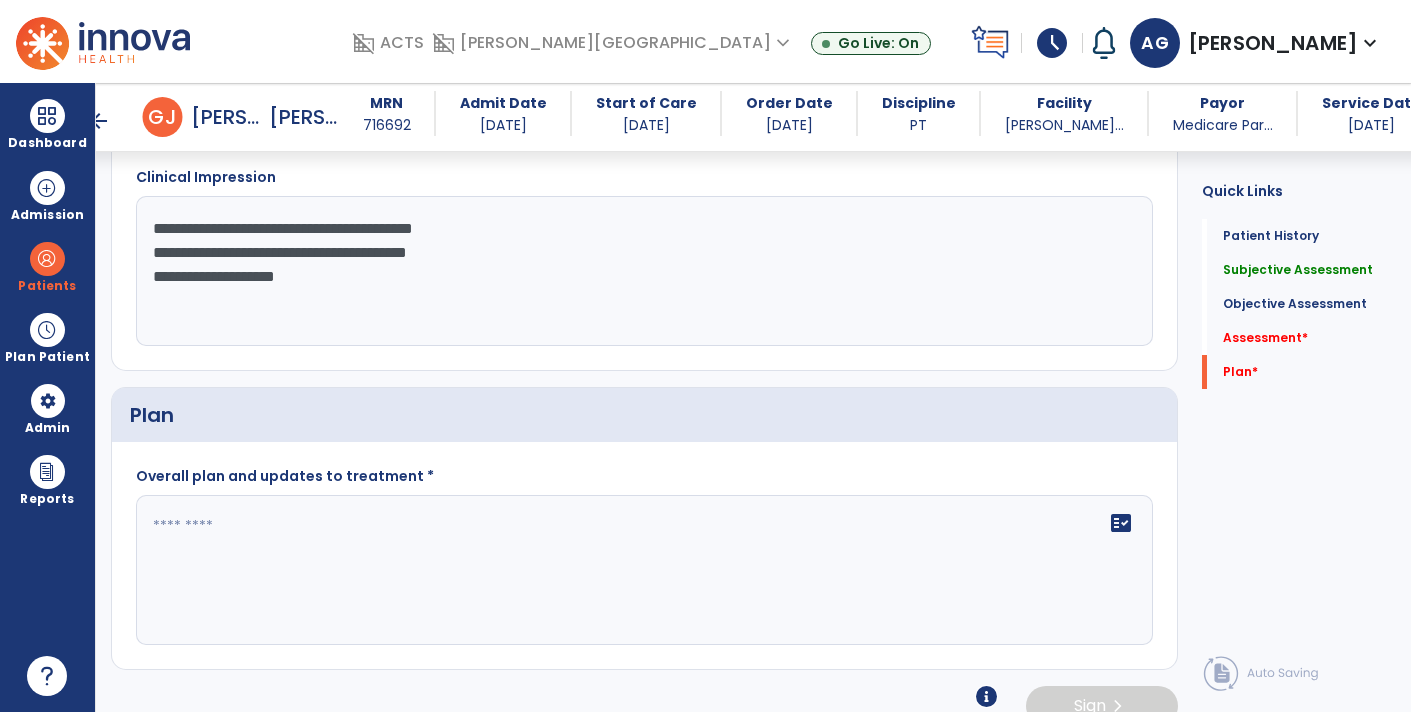 type on "**********" 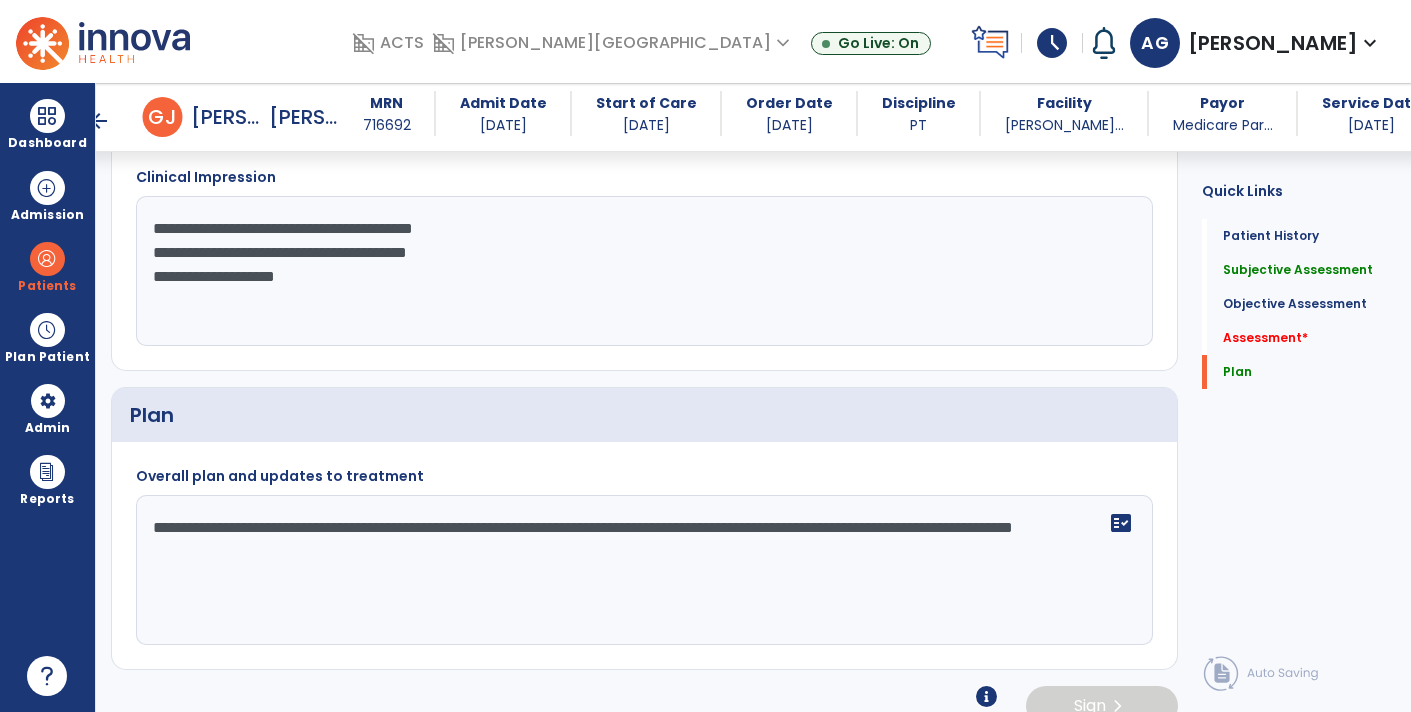 type on "**********" 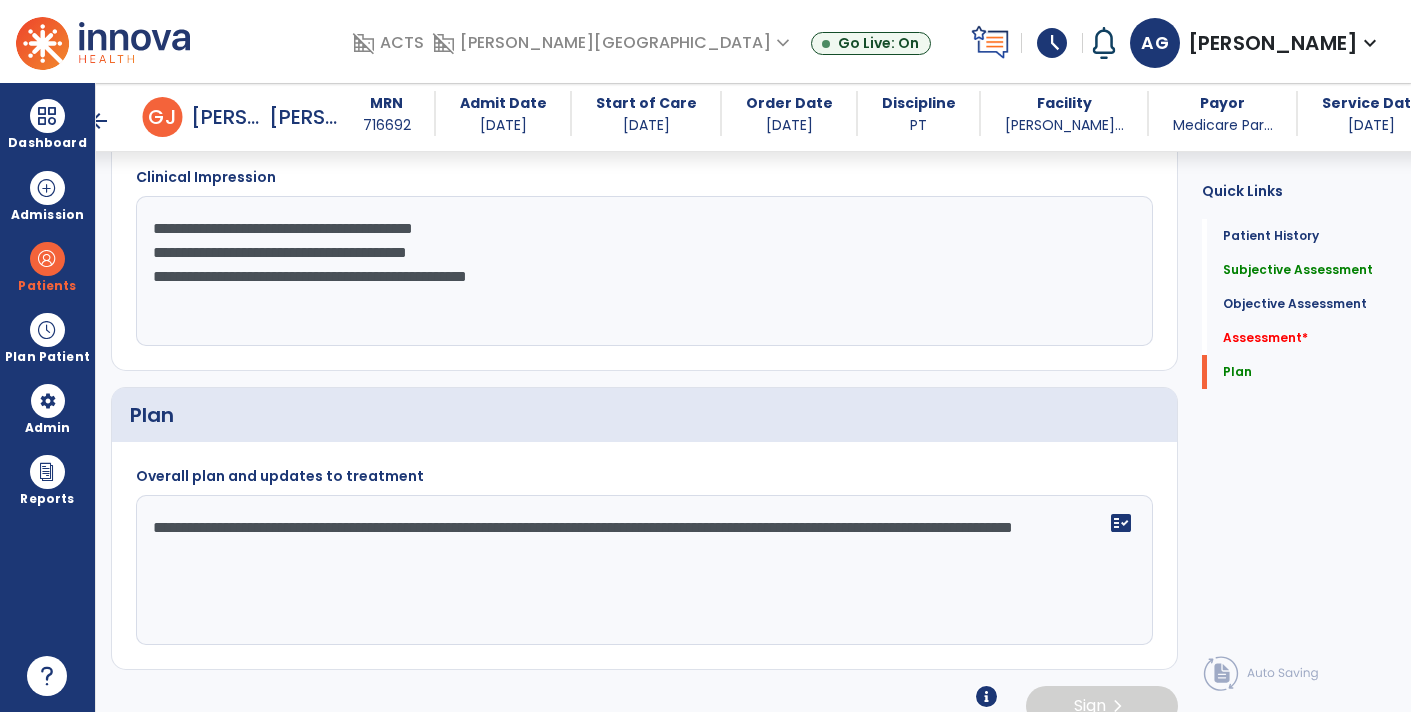 click on "**********" 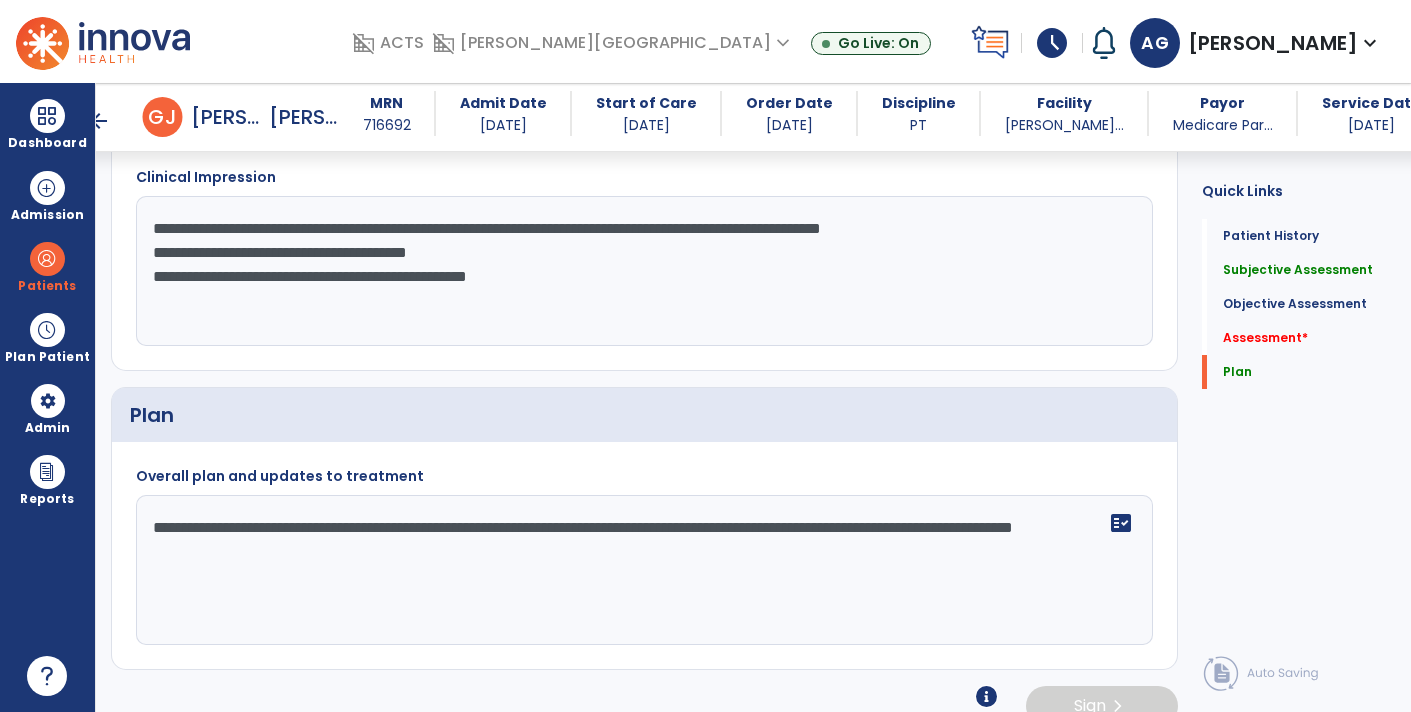 click on "**********" 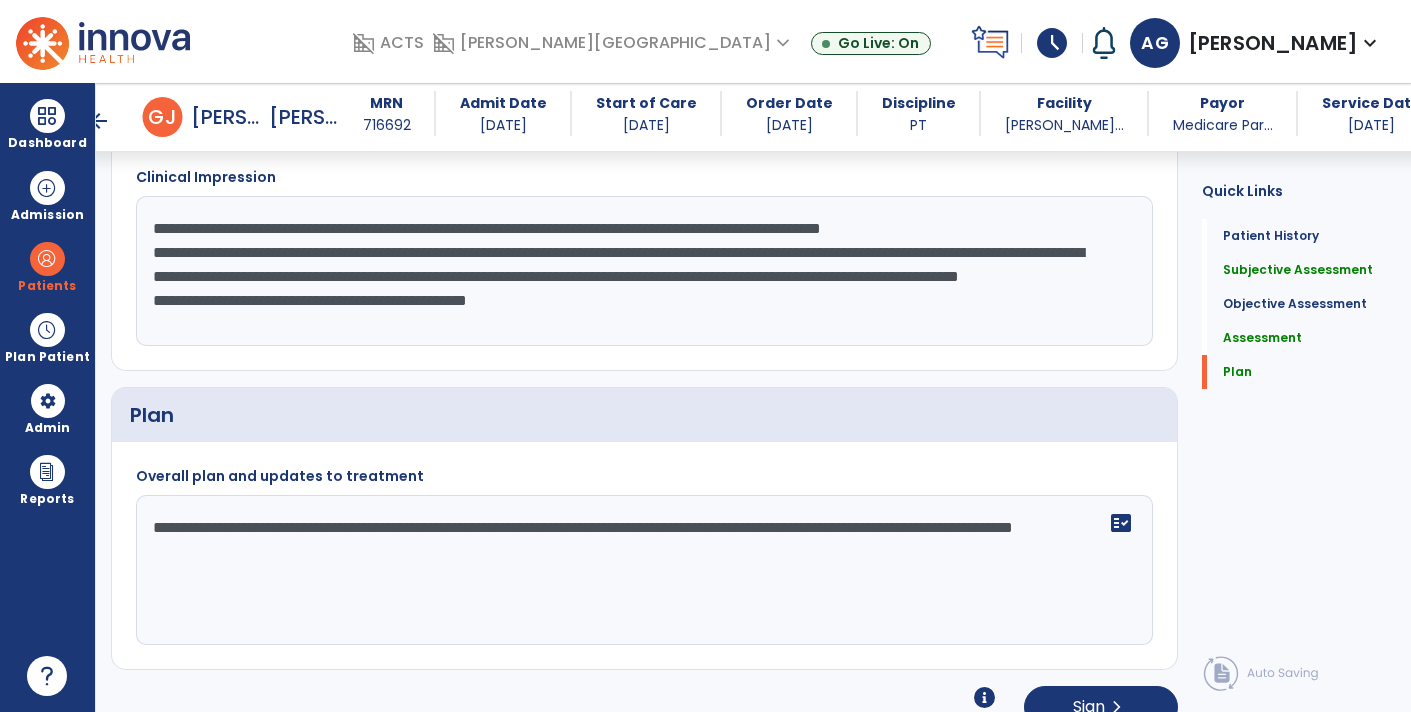 click on "**********" 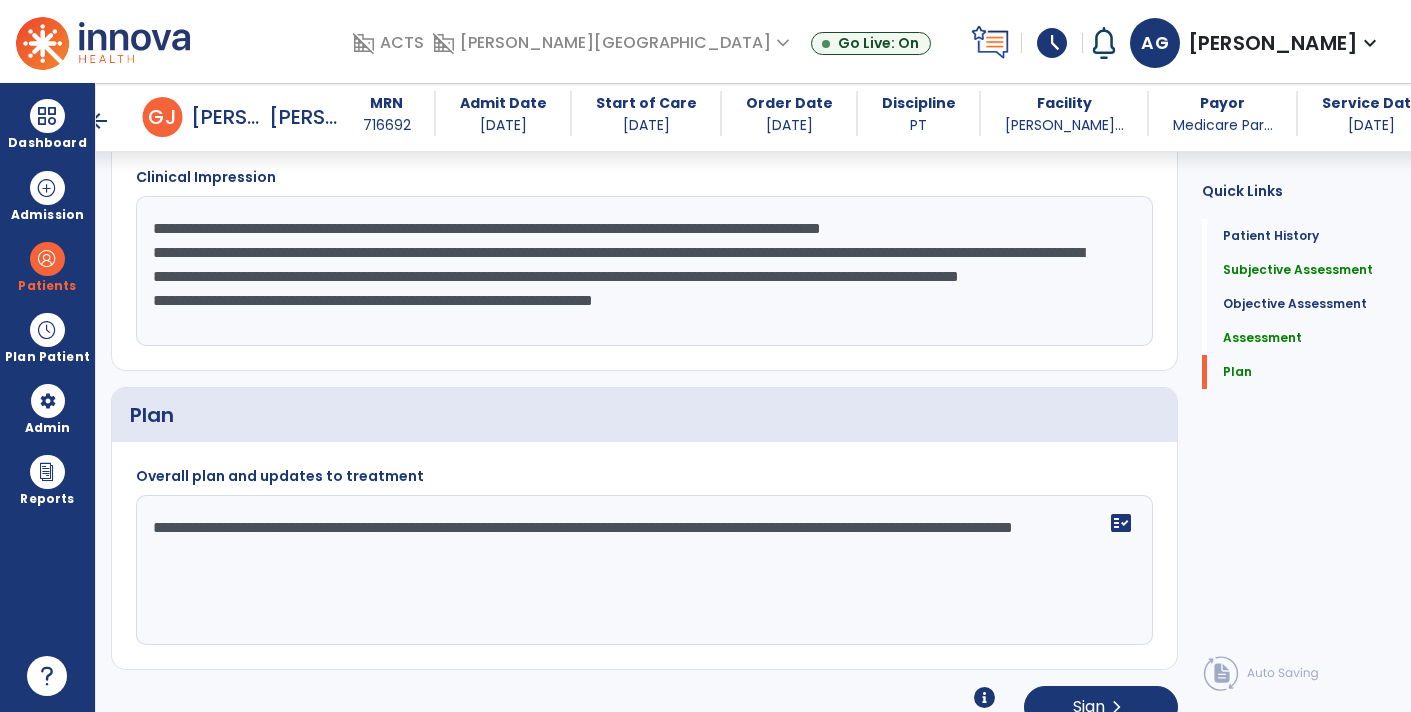 click on "**********" 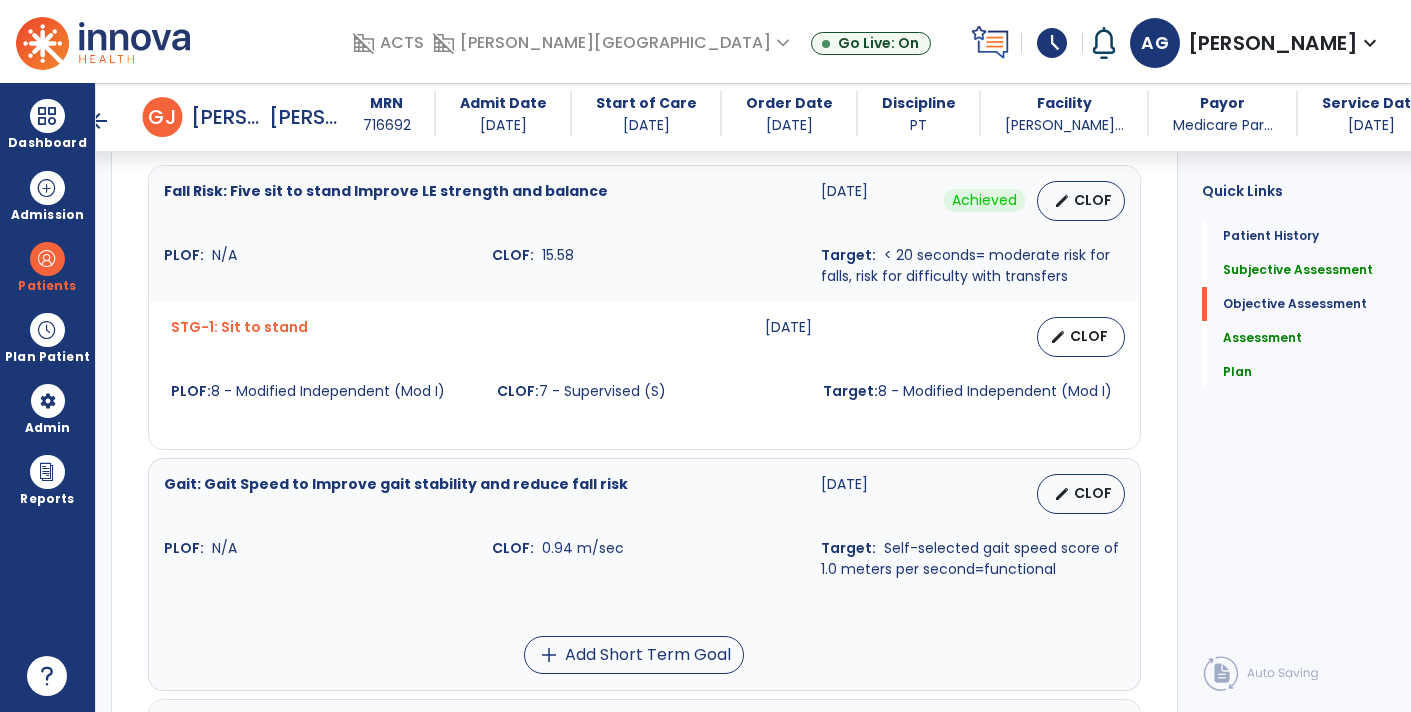 scroll, scrollTop: 892, scrollLeft: 0, axis: vertical 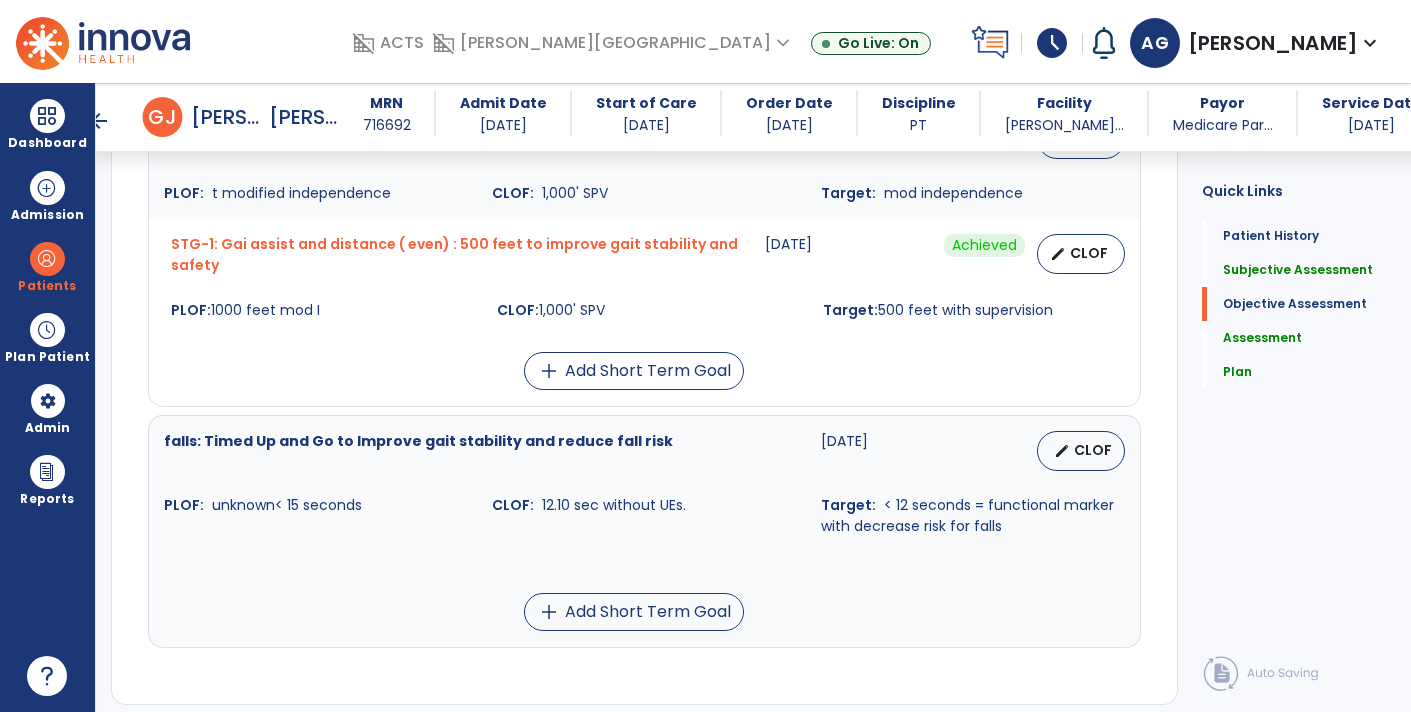 type on "**********" 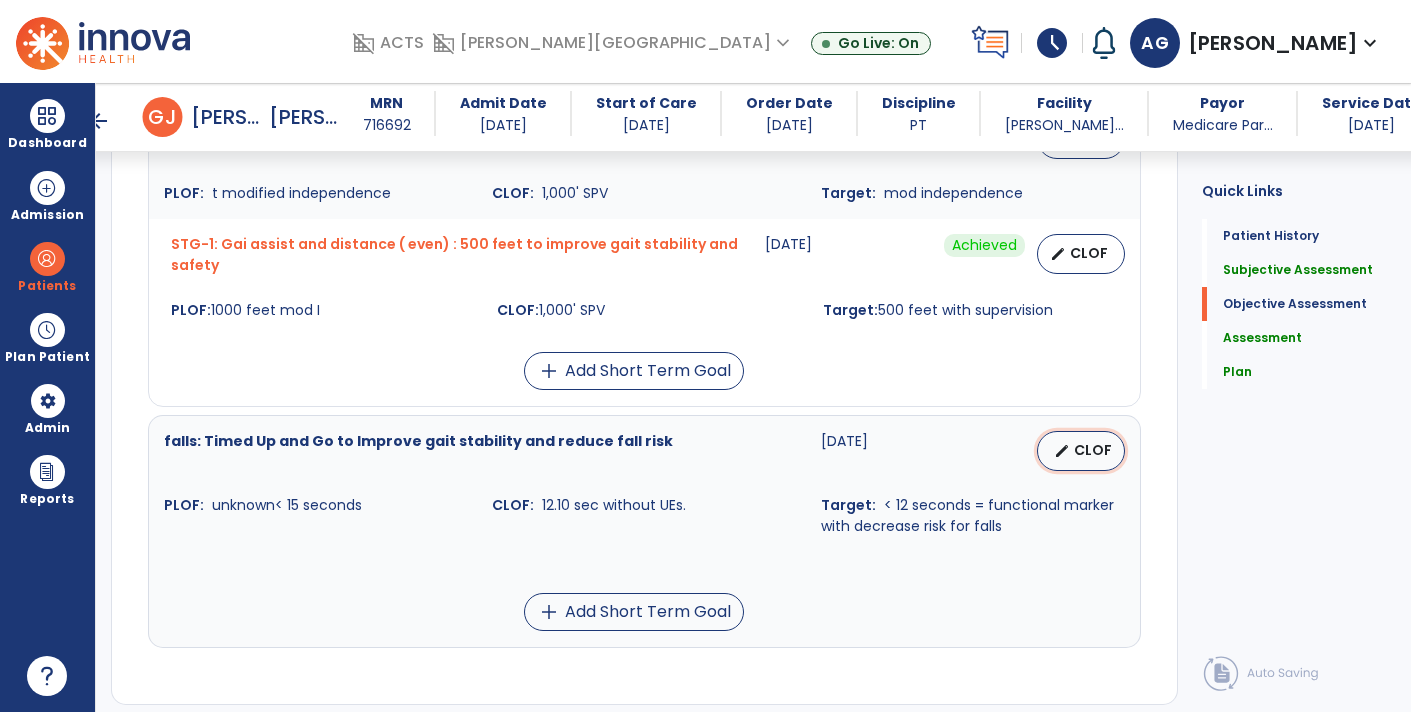 click on "CLOF" at bounding box center [1093, 450] 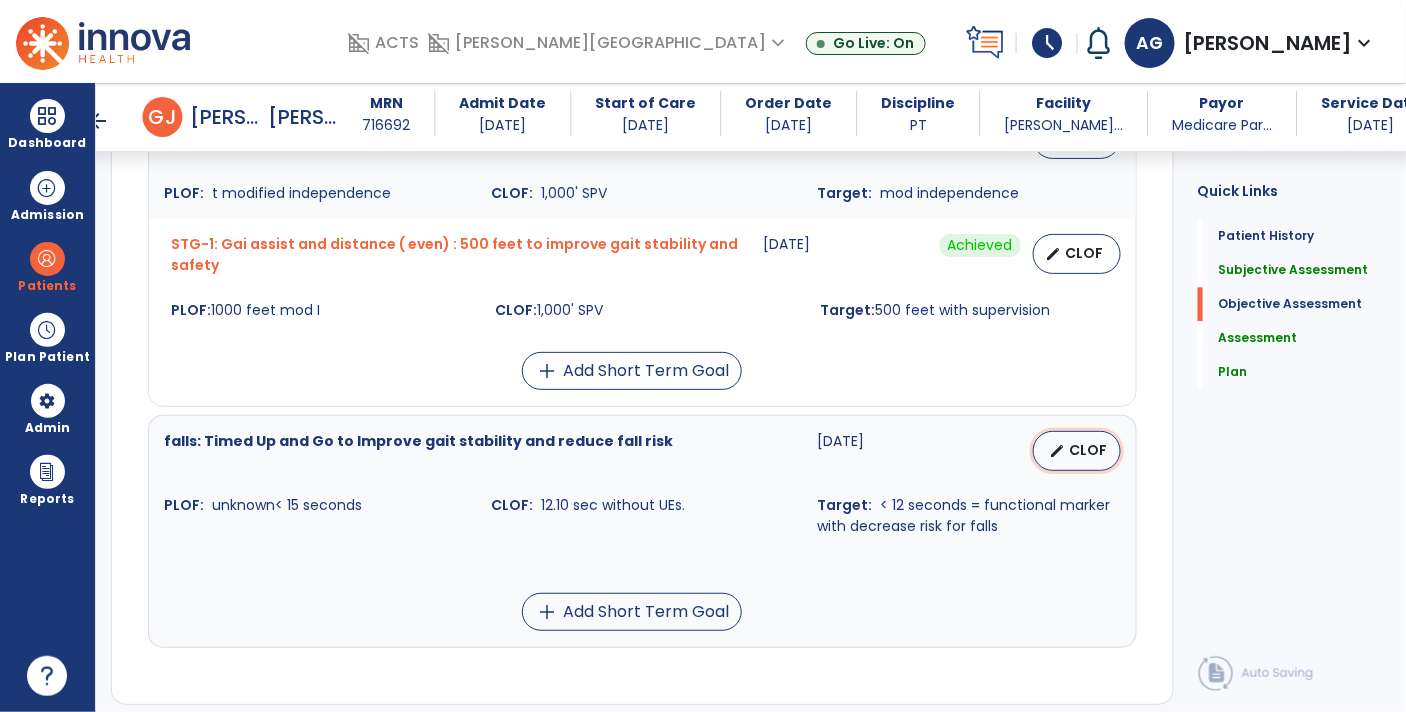 select on "********" 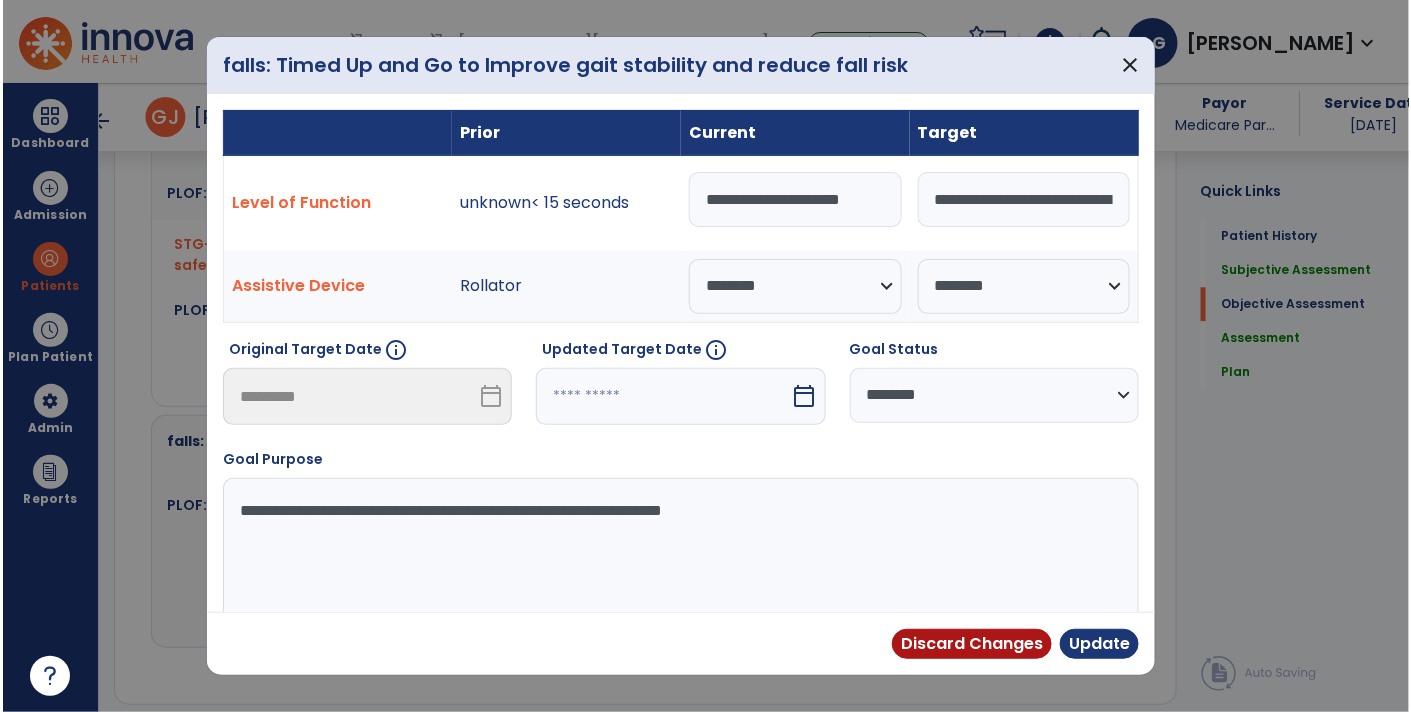 scroll, scrollTop: 1471, scrollLeft: 0, axis: vertical 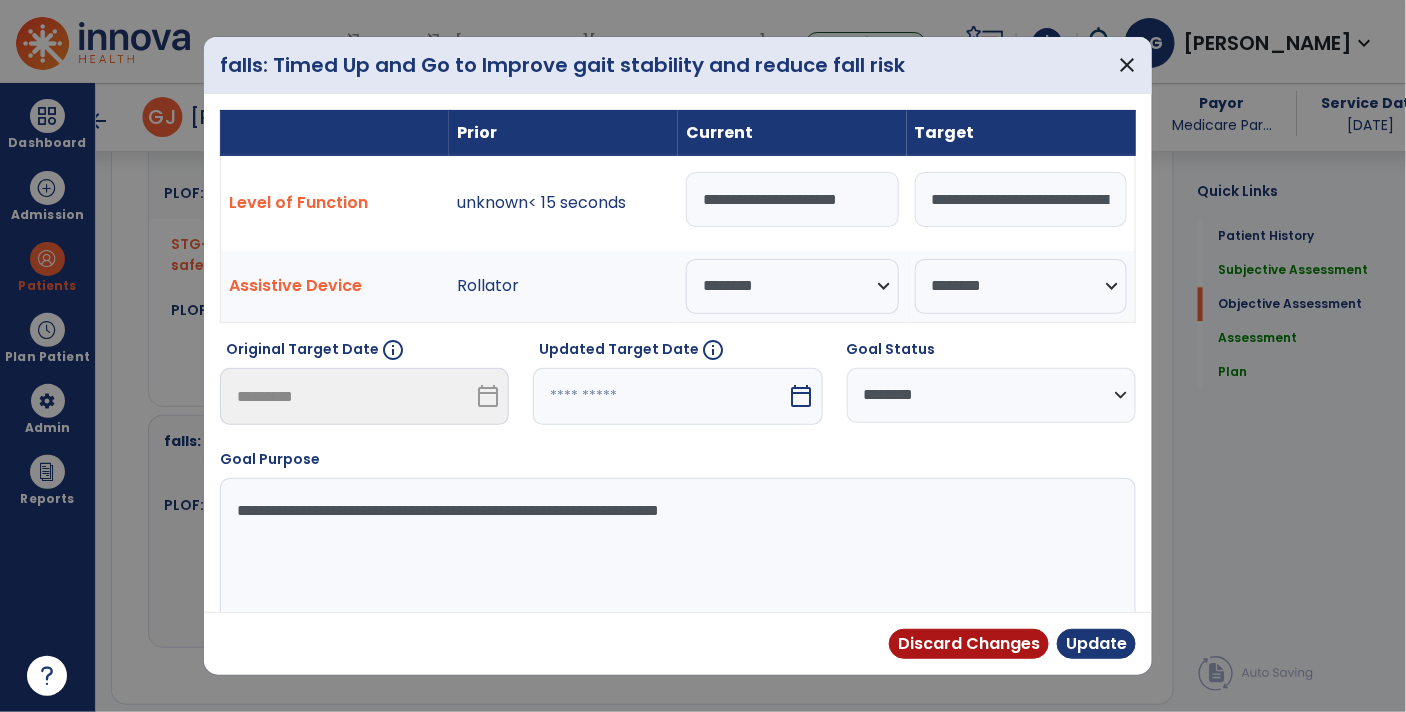 click on "calendar_today" at bounding box center [802, 396] 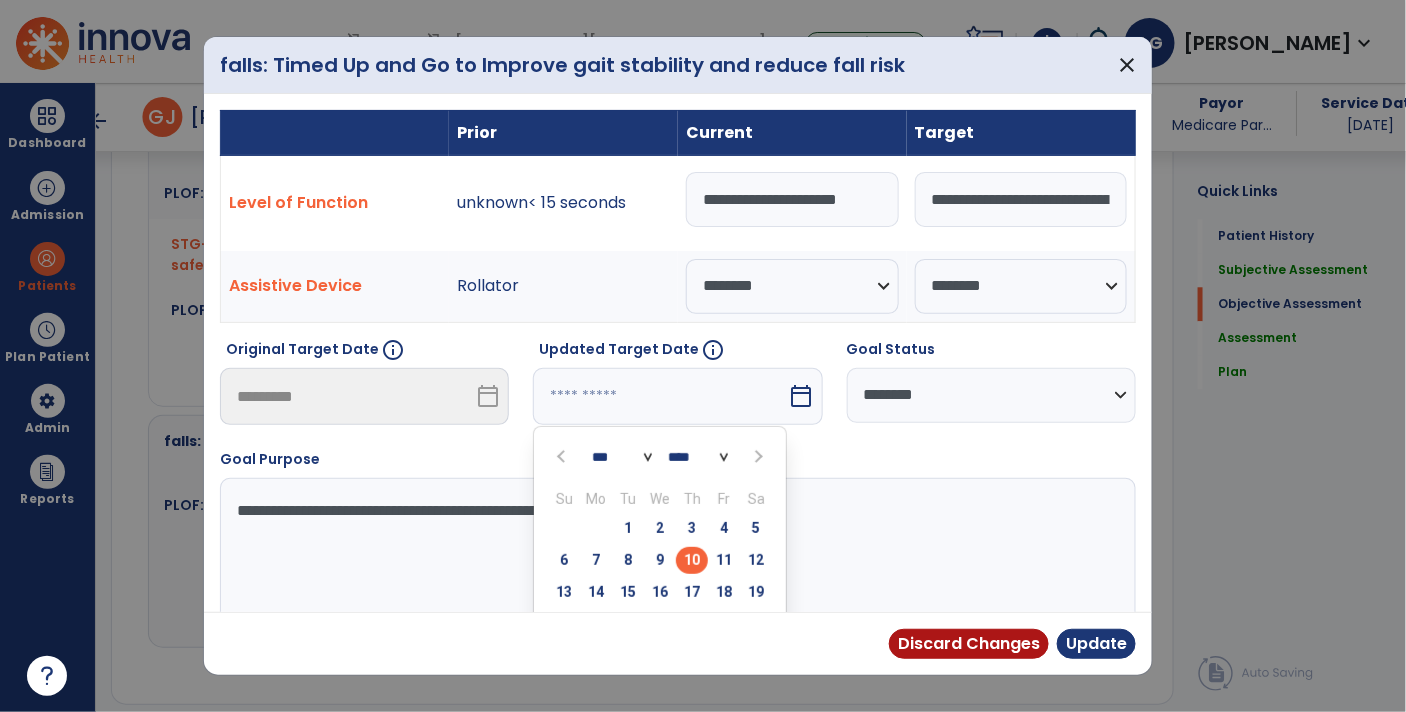 click on "**********" at bounding box center (991, 395) 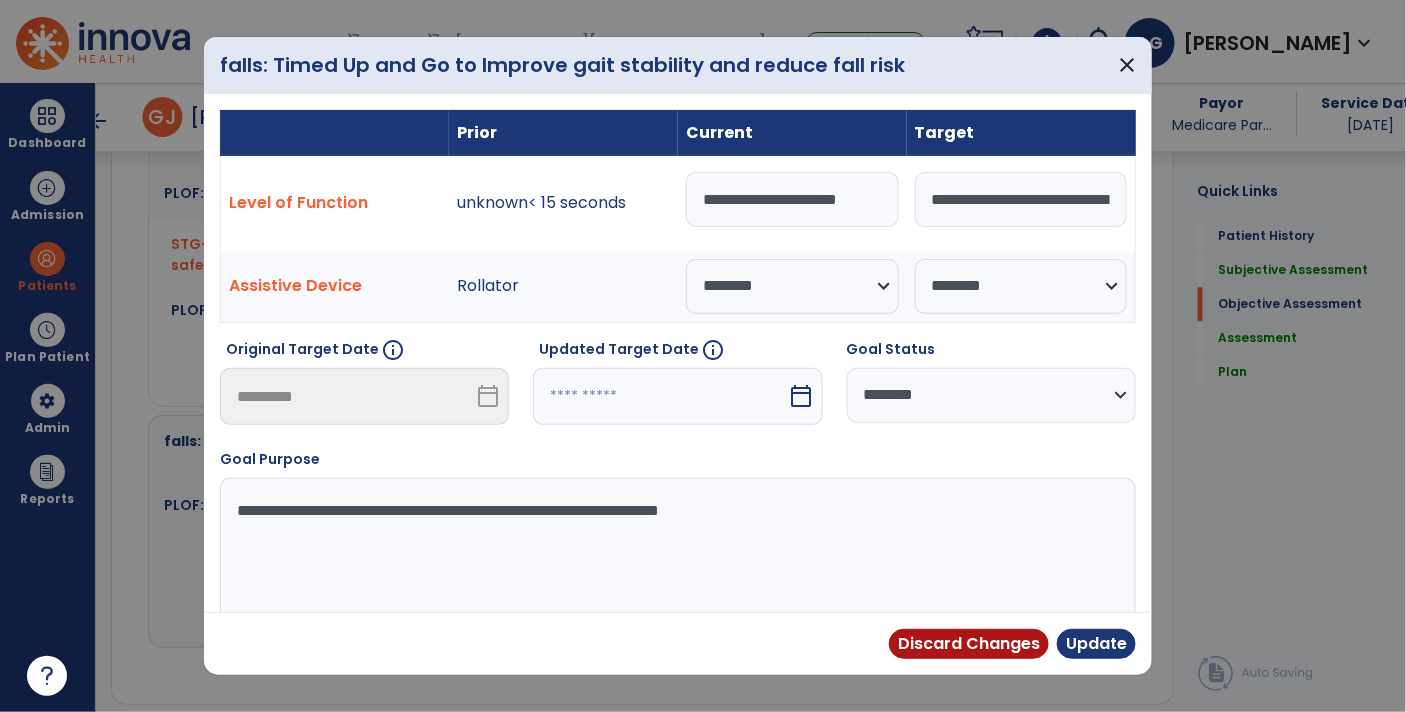 select on "********" 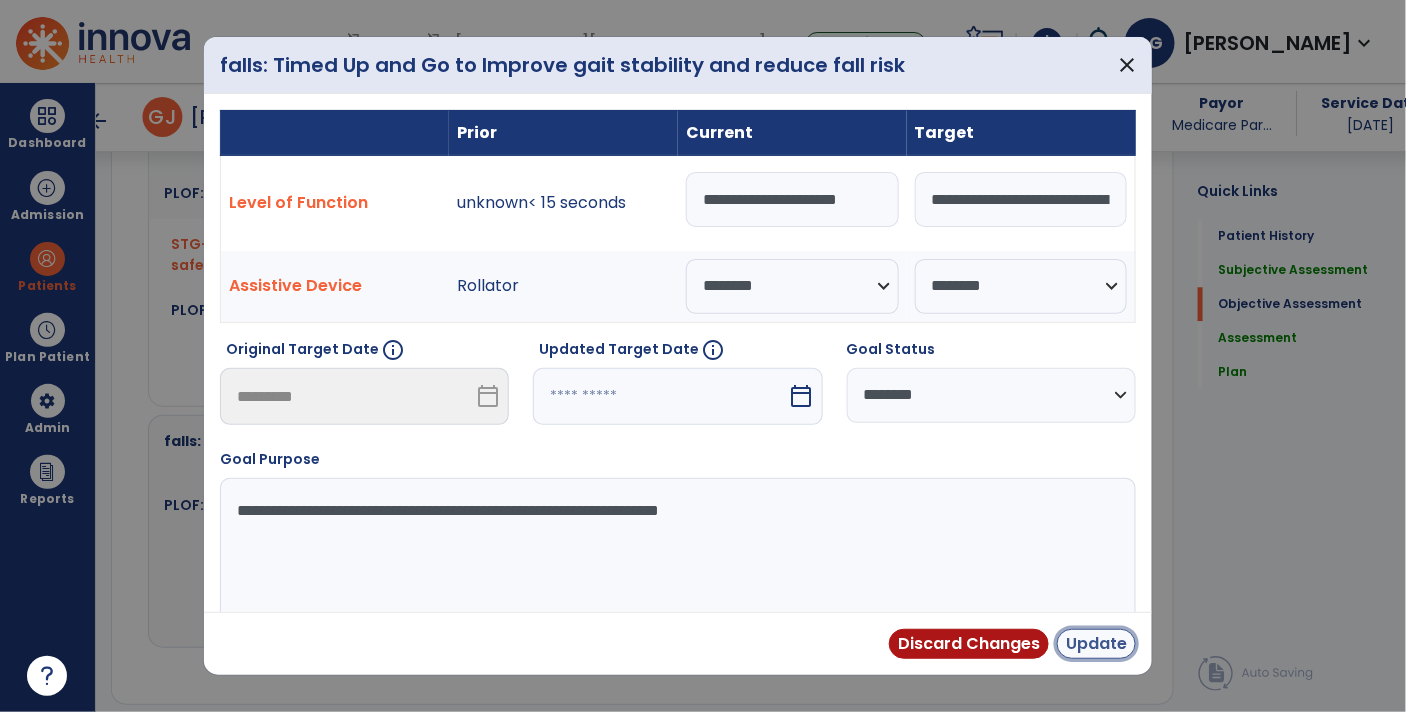 click on "Update" at bounding box center (1096, 644) 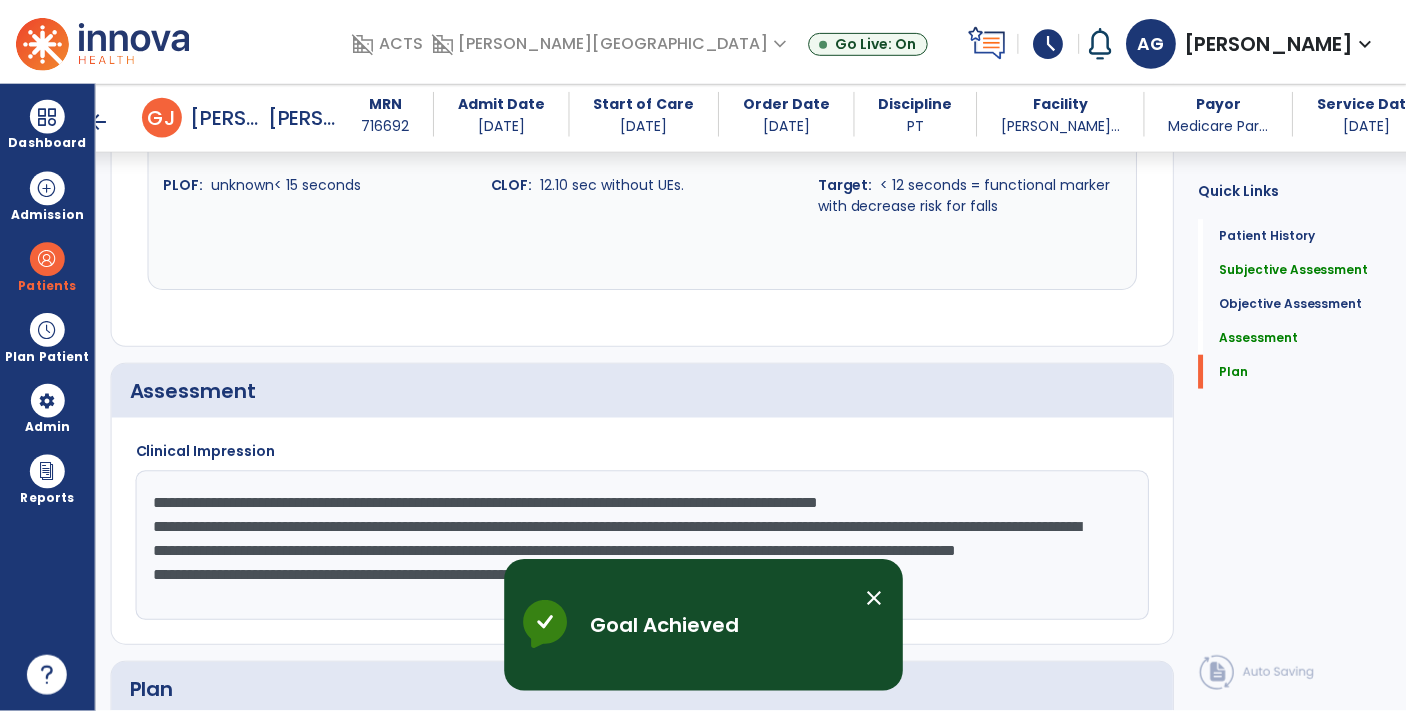 scroll, scrollTop: 2088, scrollLeft: 0, axis: vertical 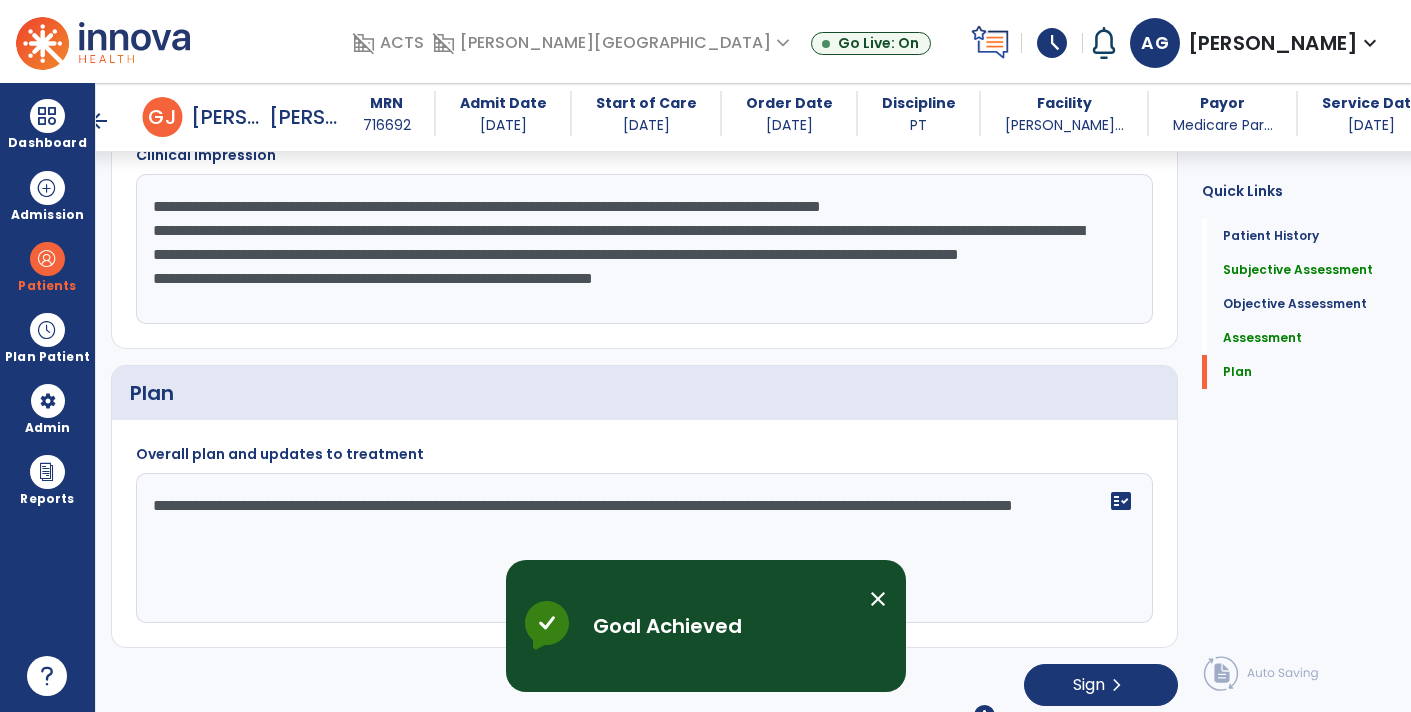 click on "**********" 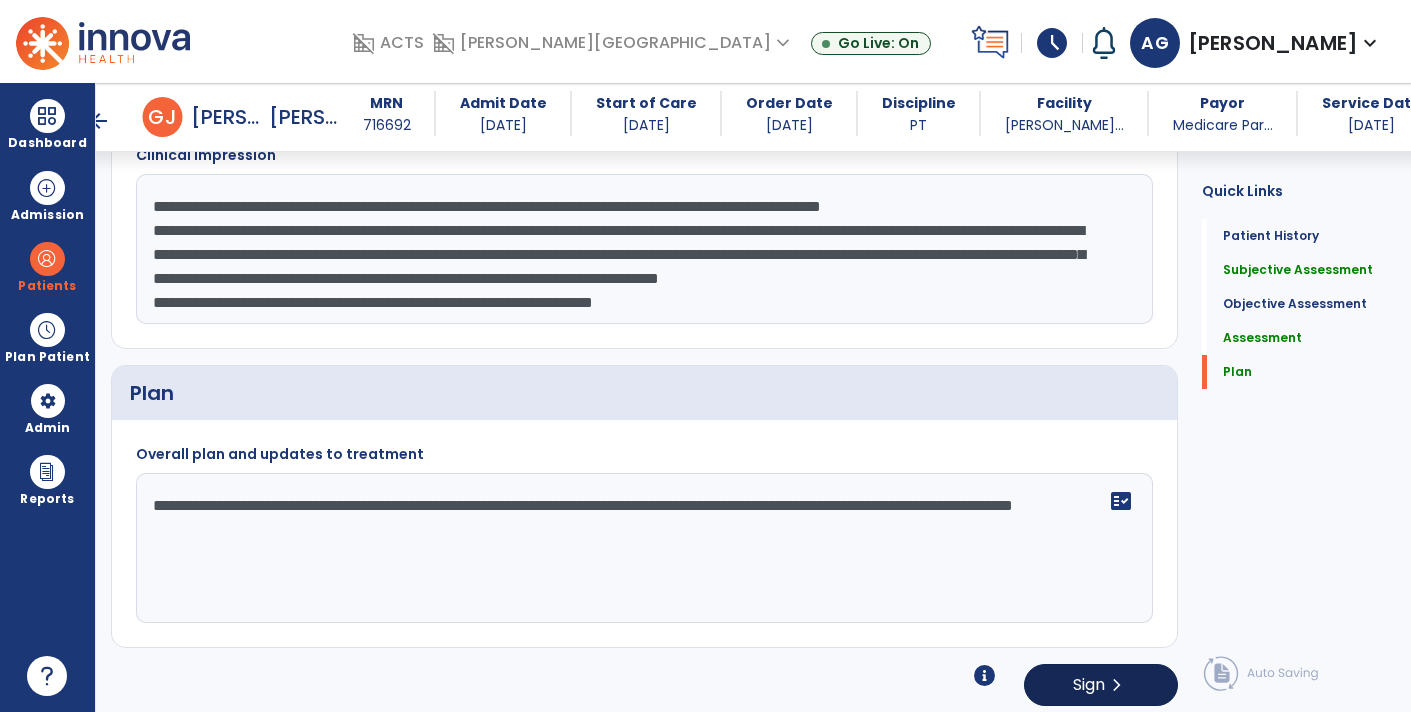 type on "**********" 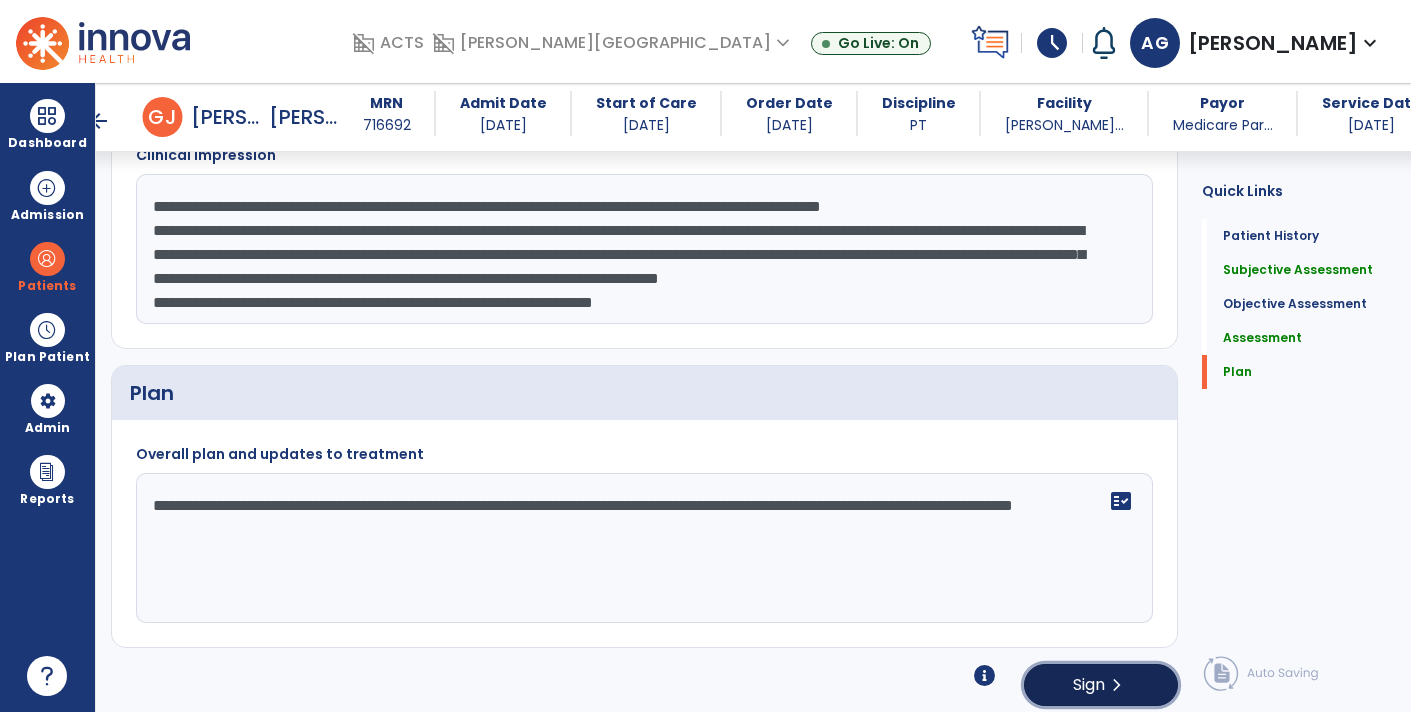 click on "chevron_right" 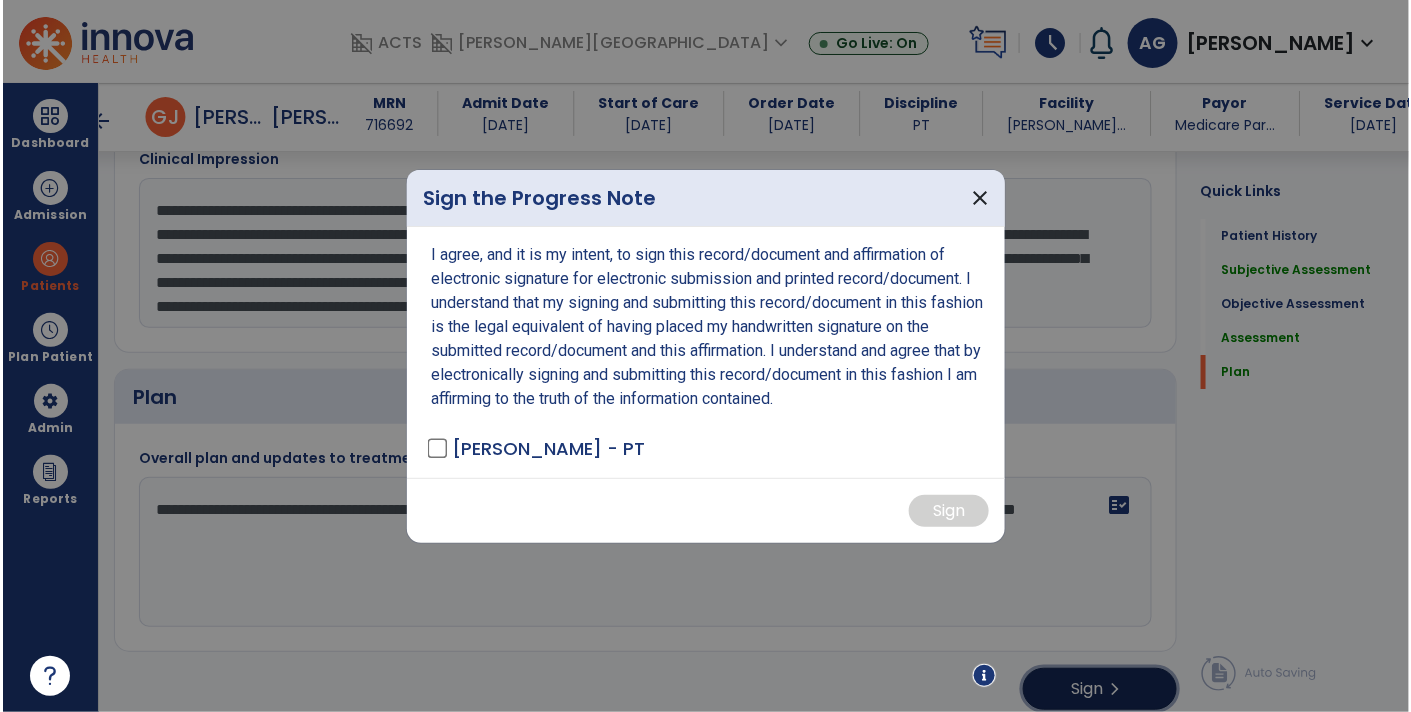 scroll, scrollTop: 2088, scrollLeft: 0, axis: vertical 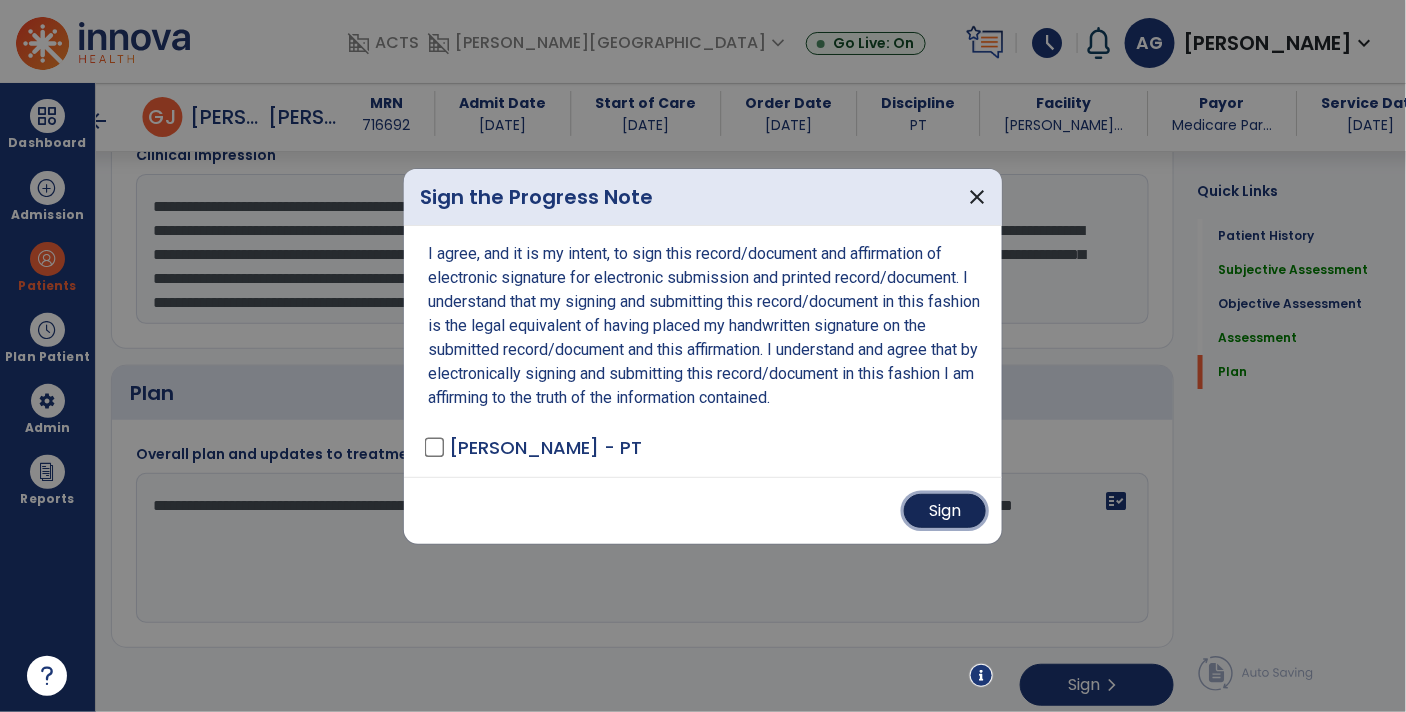click on "Sign" at bounding box center [945, 511] 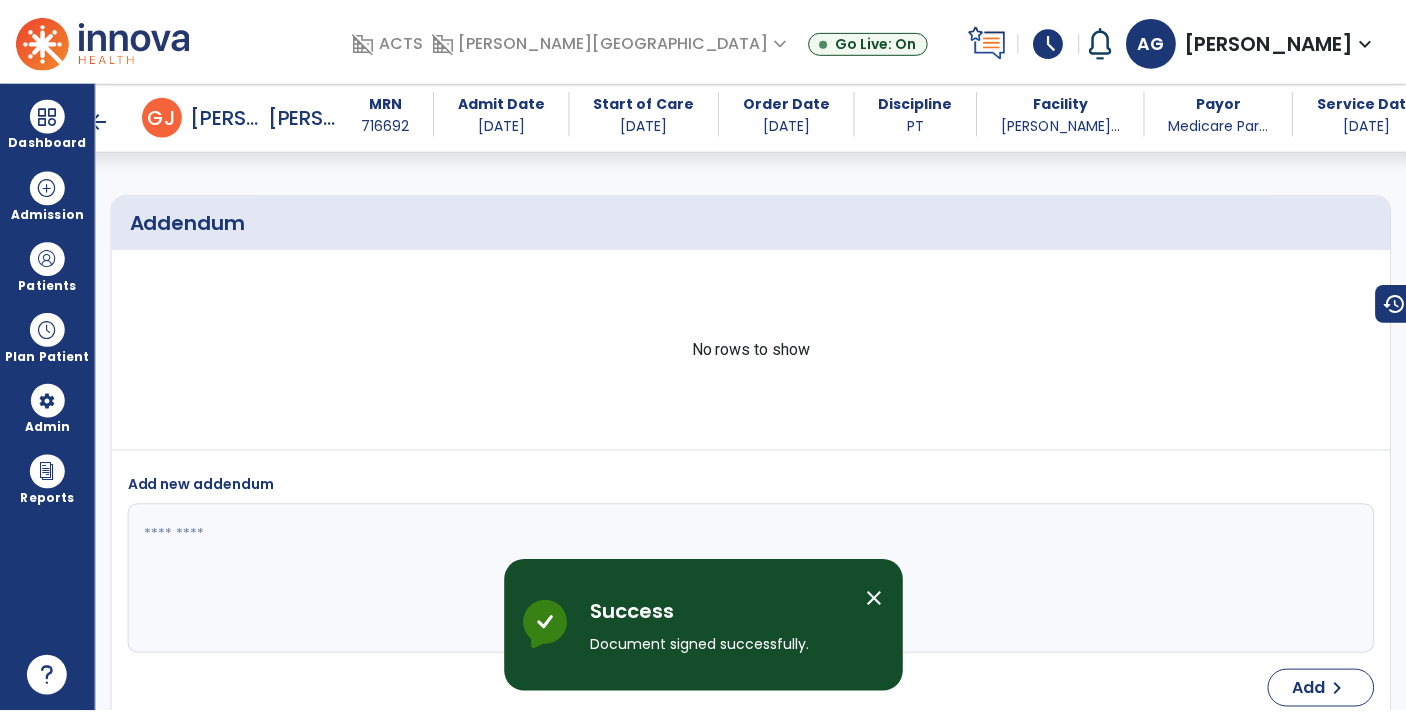 scroll, scrollTop: 2575, scrollLeft: 0, axis: vertical 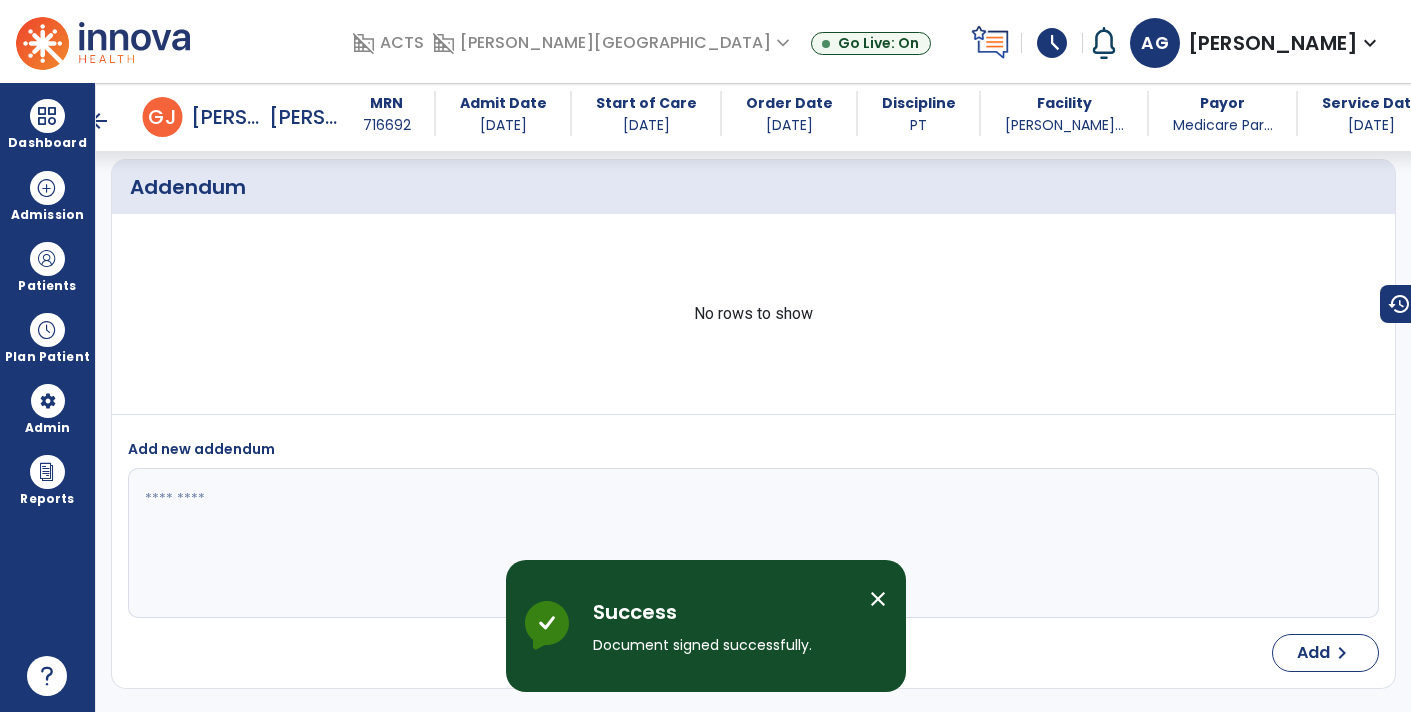 click at bounding box center (752, 543) 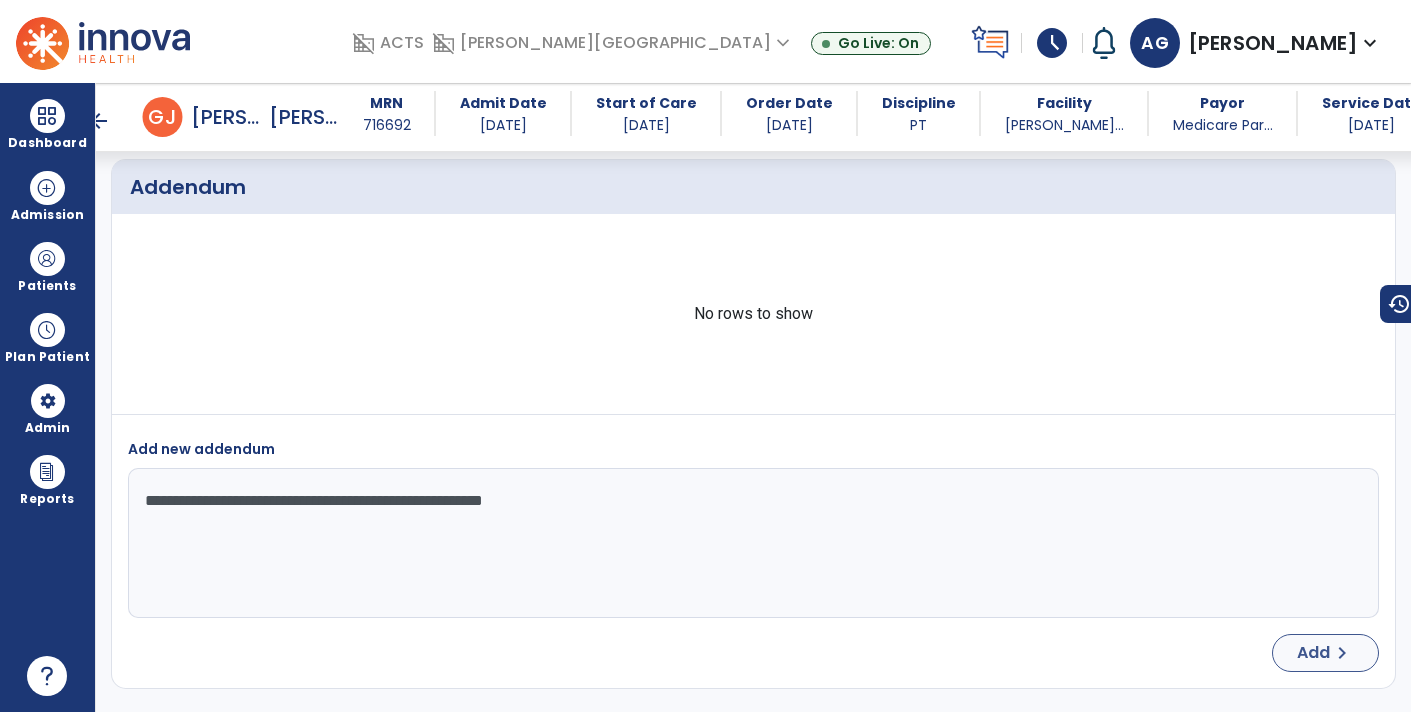 type on "**********" 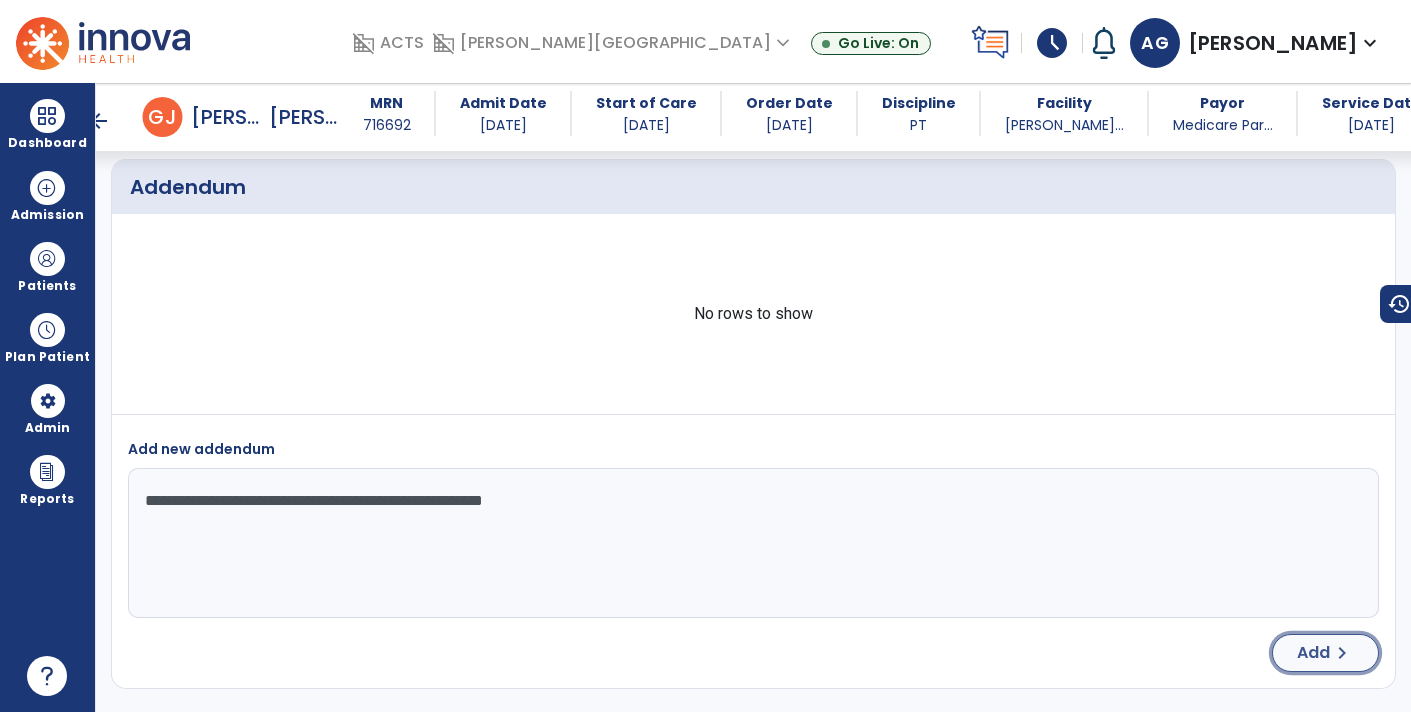 click on "chevron_right" at bounding box center [1342, 653] 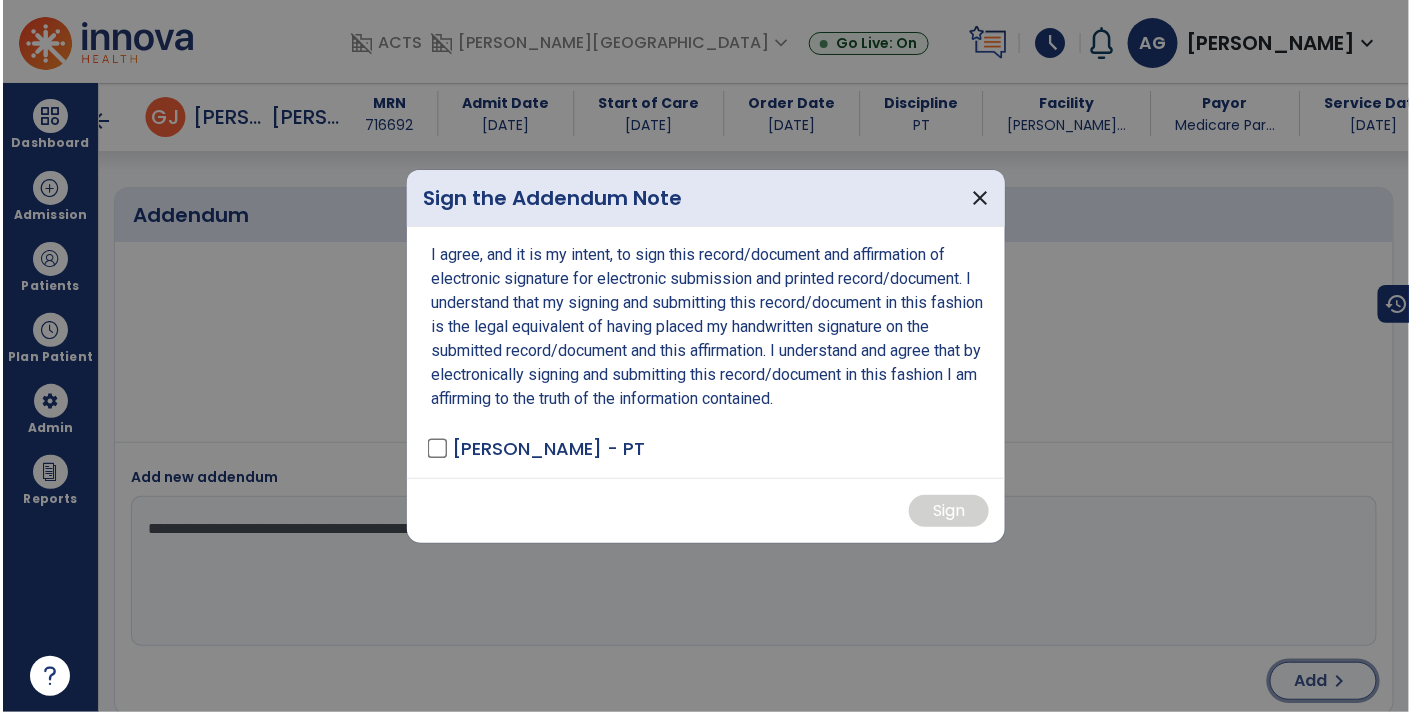 scroll, scrollTop: 2575, scrollLeft: 0, axis: vertical 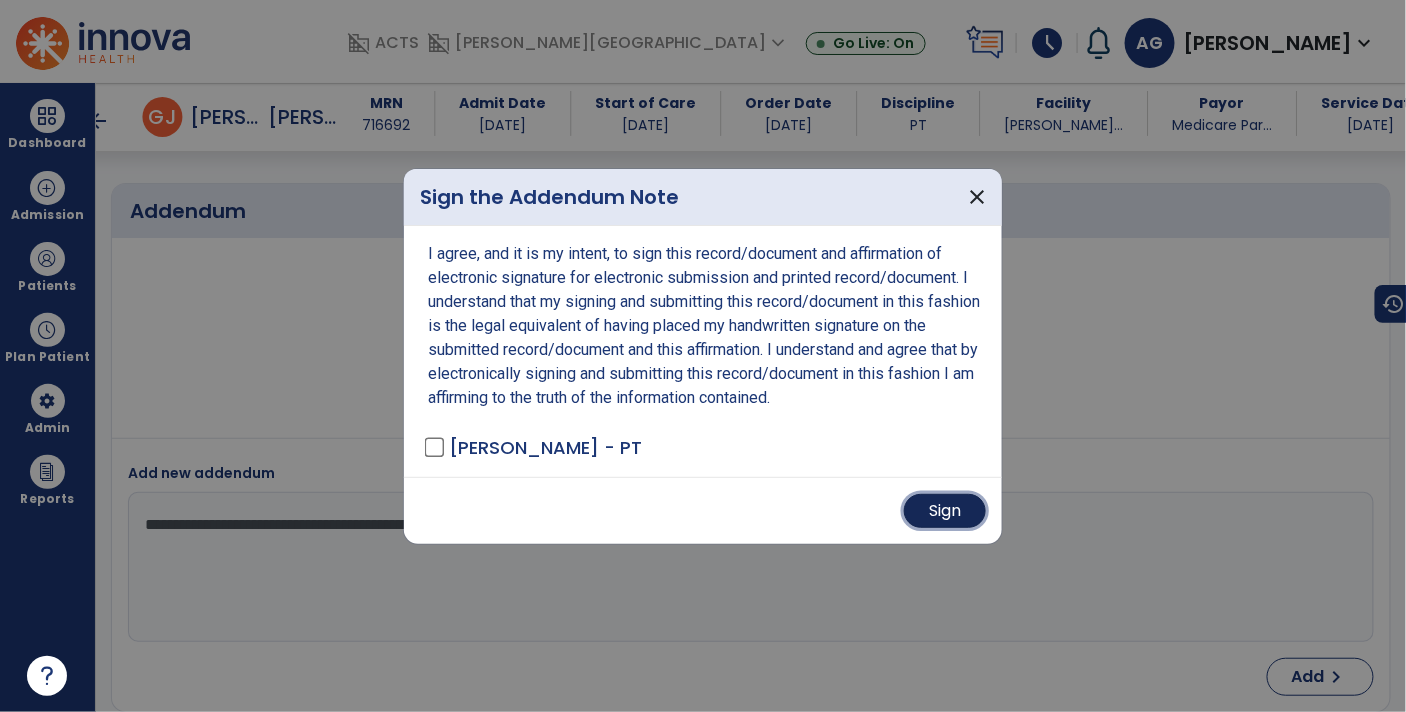 click on "Sign" at bounding box center (945, 511) 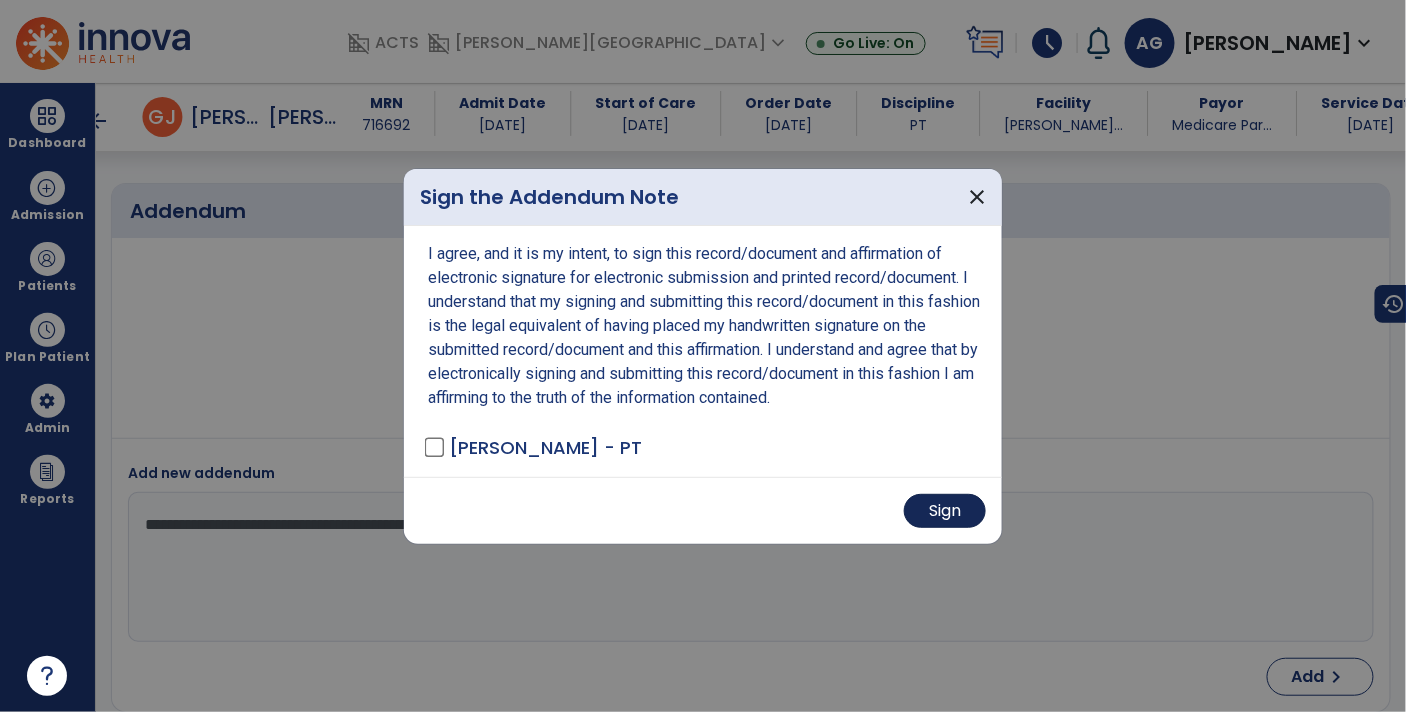 type 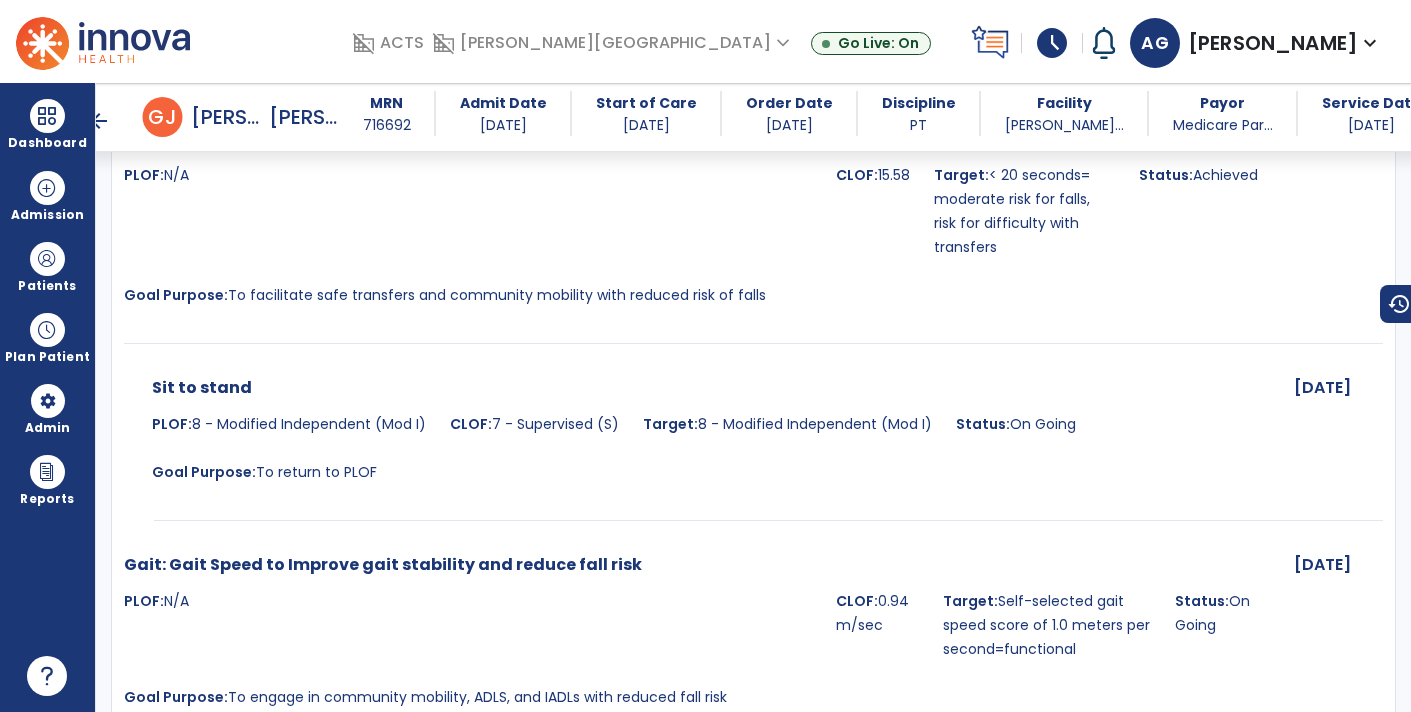 scroll, scrollTop: 0, scrollLeft: 0, axis: both 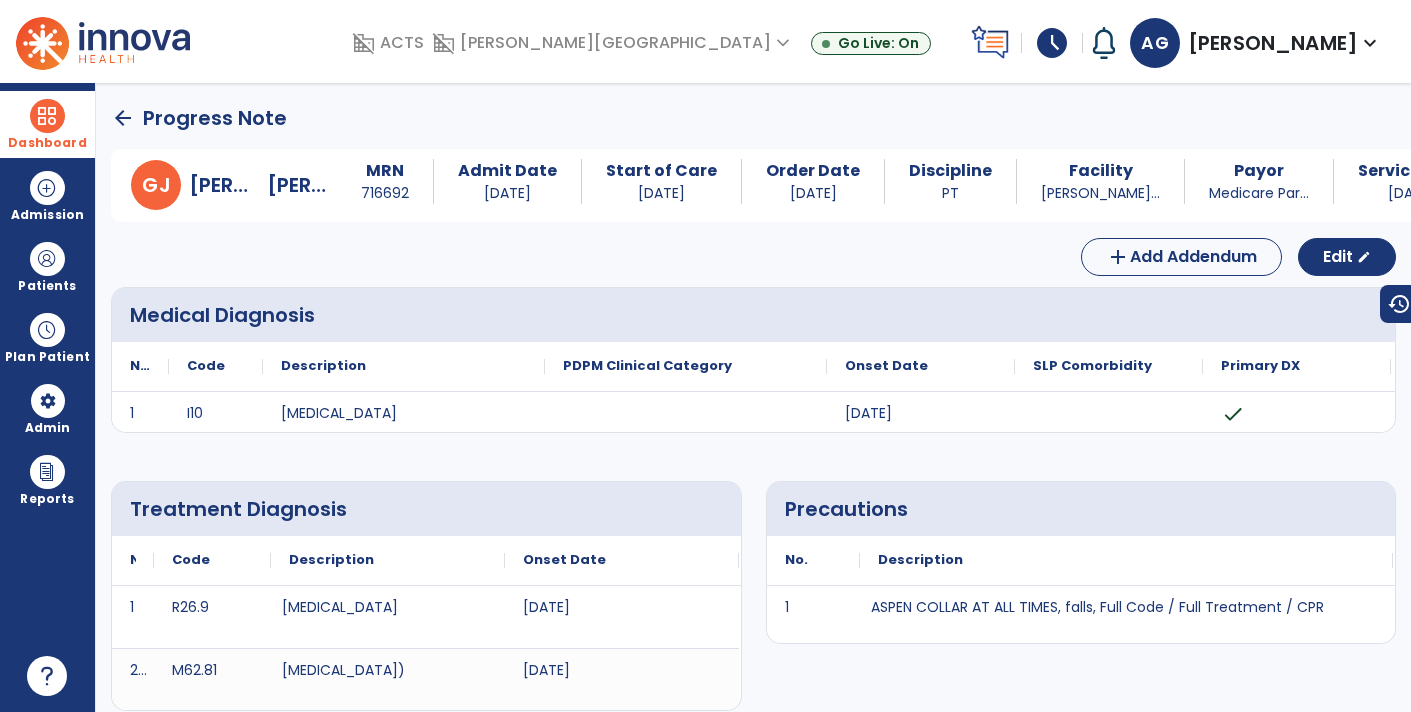 click at bounding box center [47, 116] 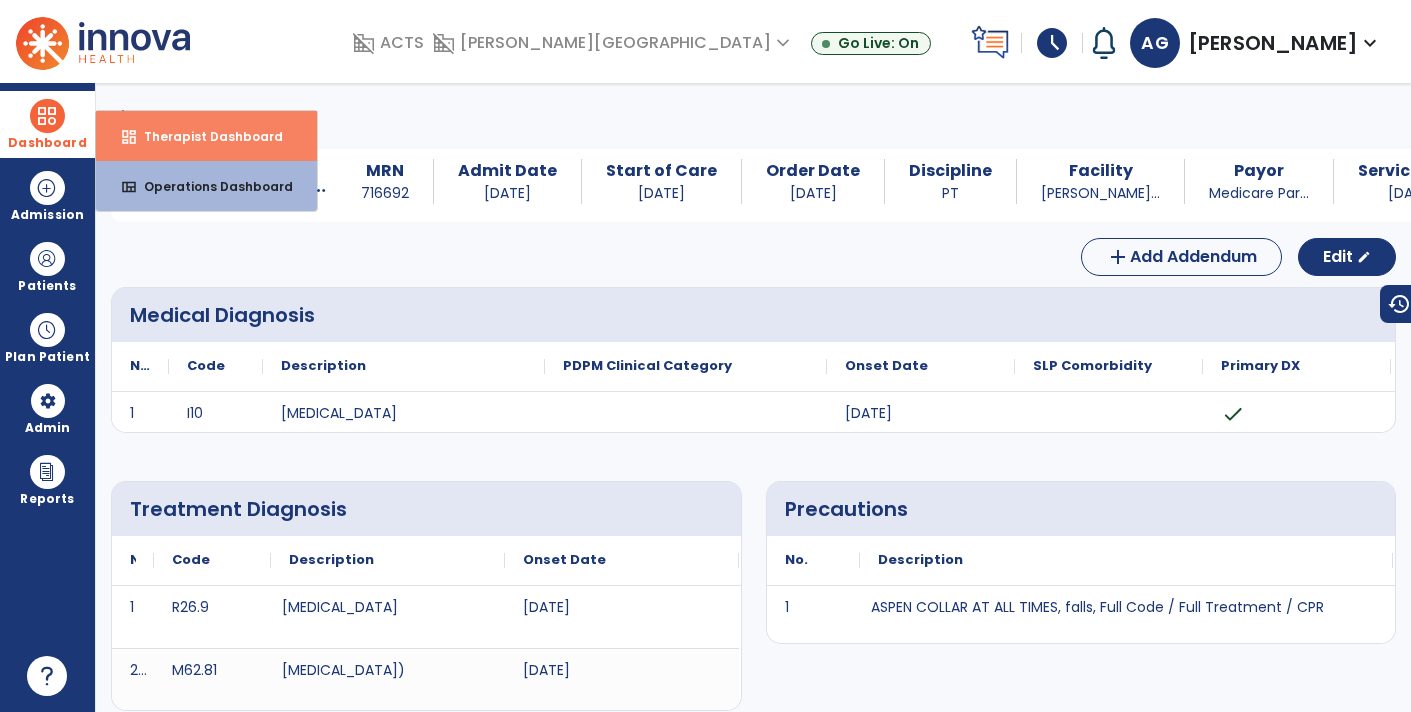 click on "Therapist Dashboard" at bounding box center (205, 136) 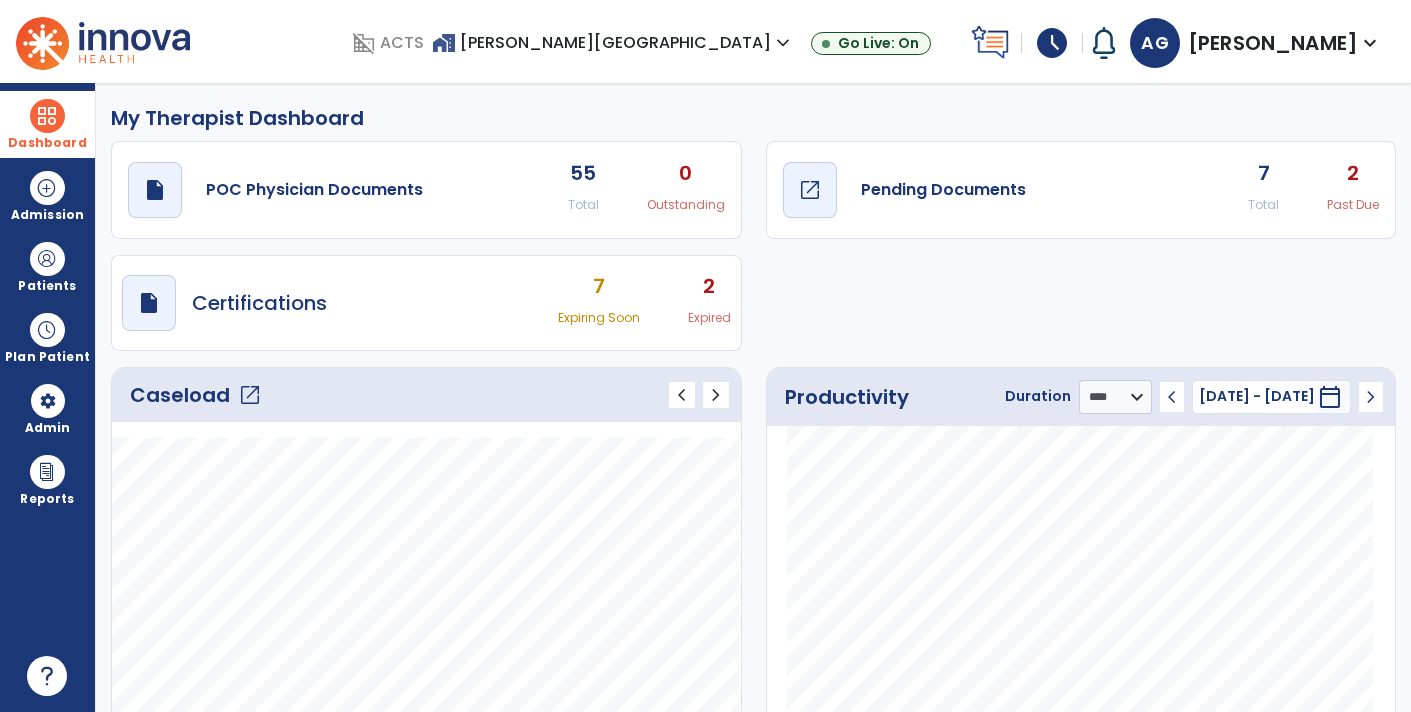 click on "Pending Documents" 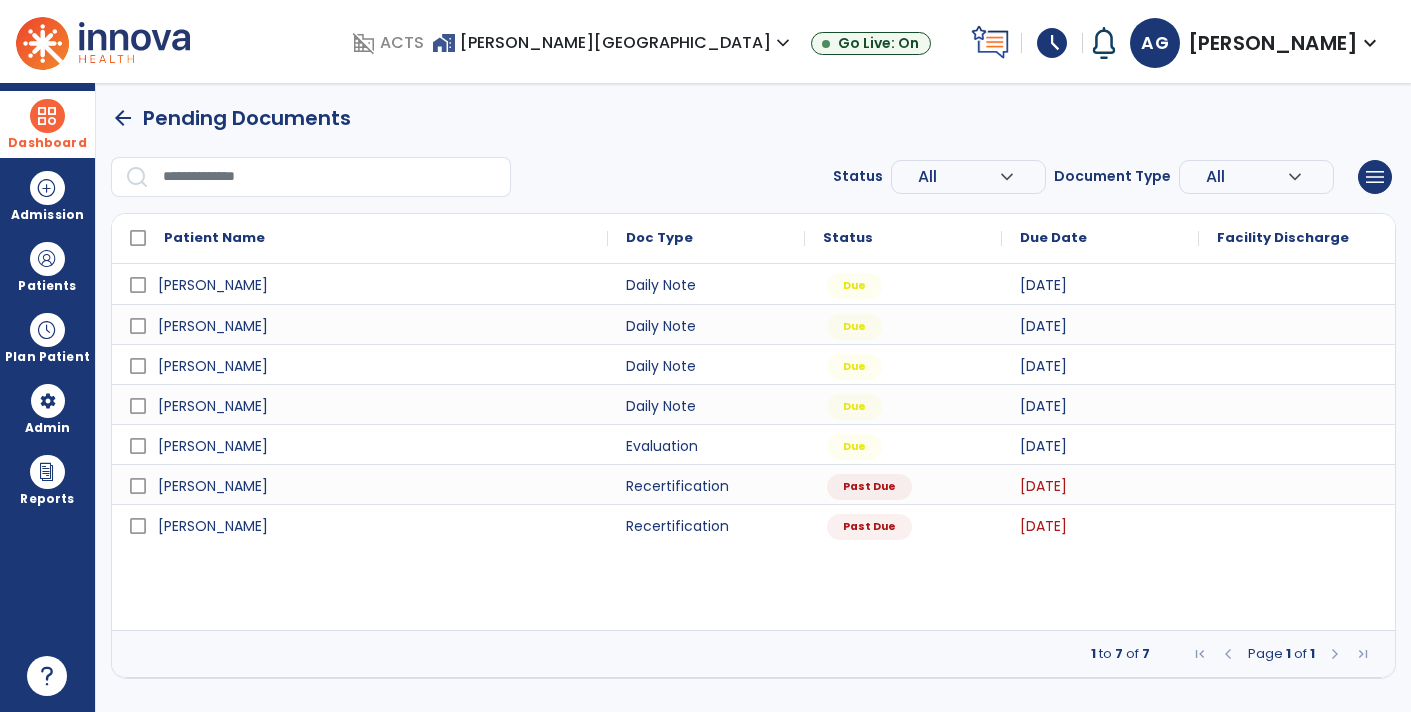click at bounding box center (47, 116) 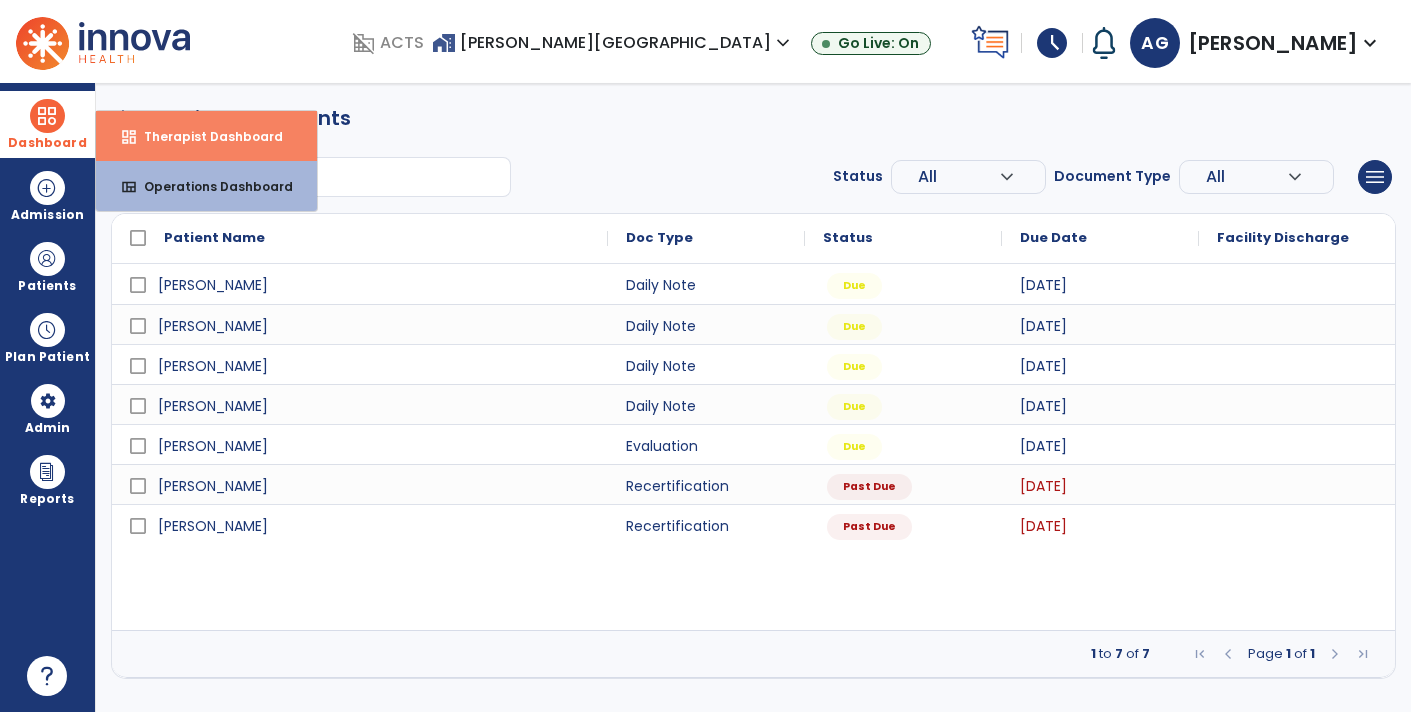 click on "Therapist Dashboard" at bounding box center (205, 136) 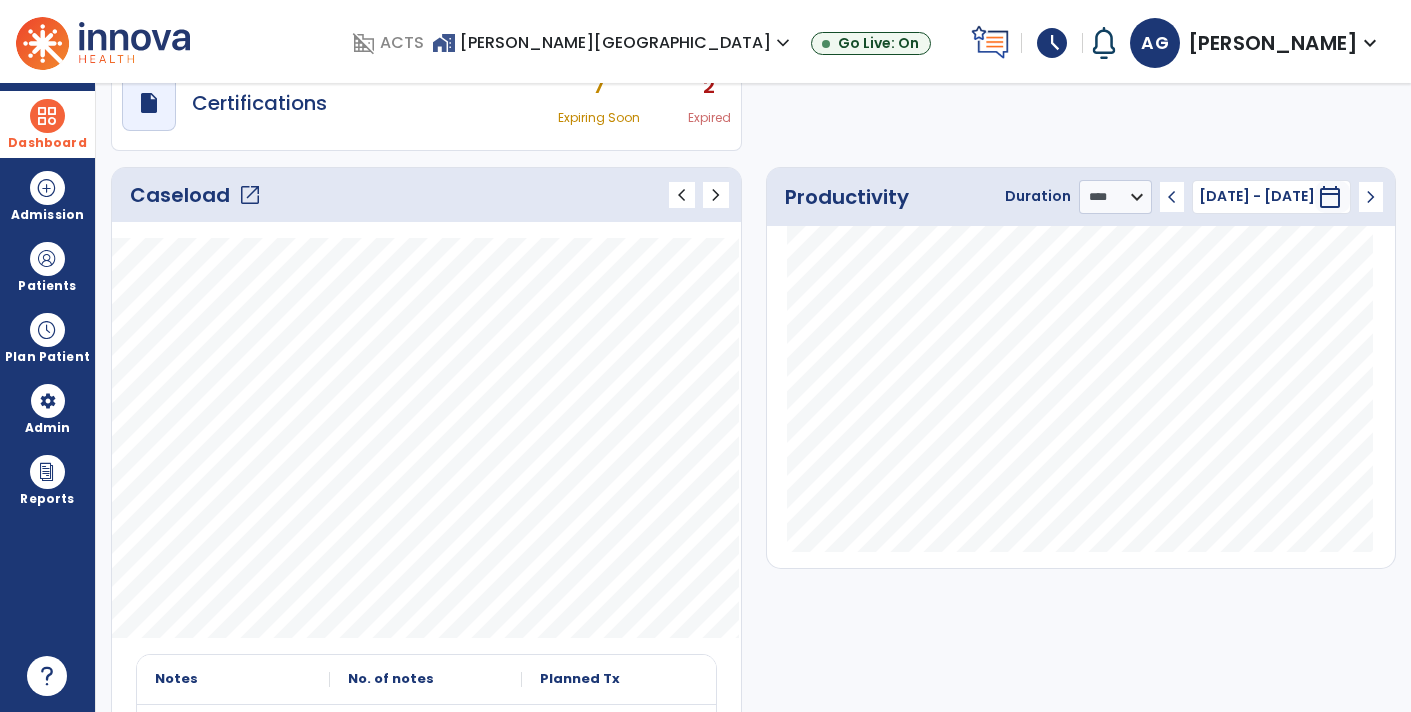 scroll, scrollTop: 185, scrollLeft: 0, axis: vertical 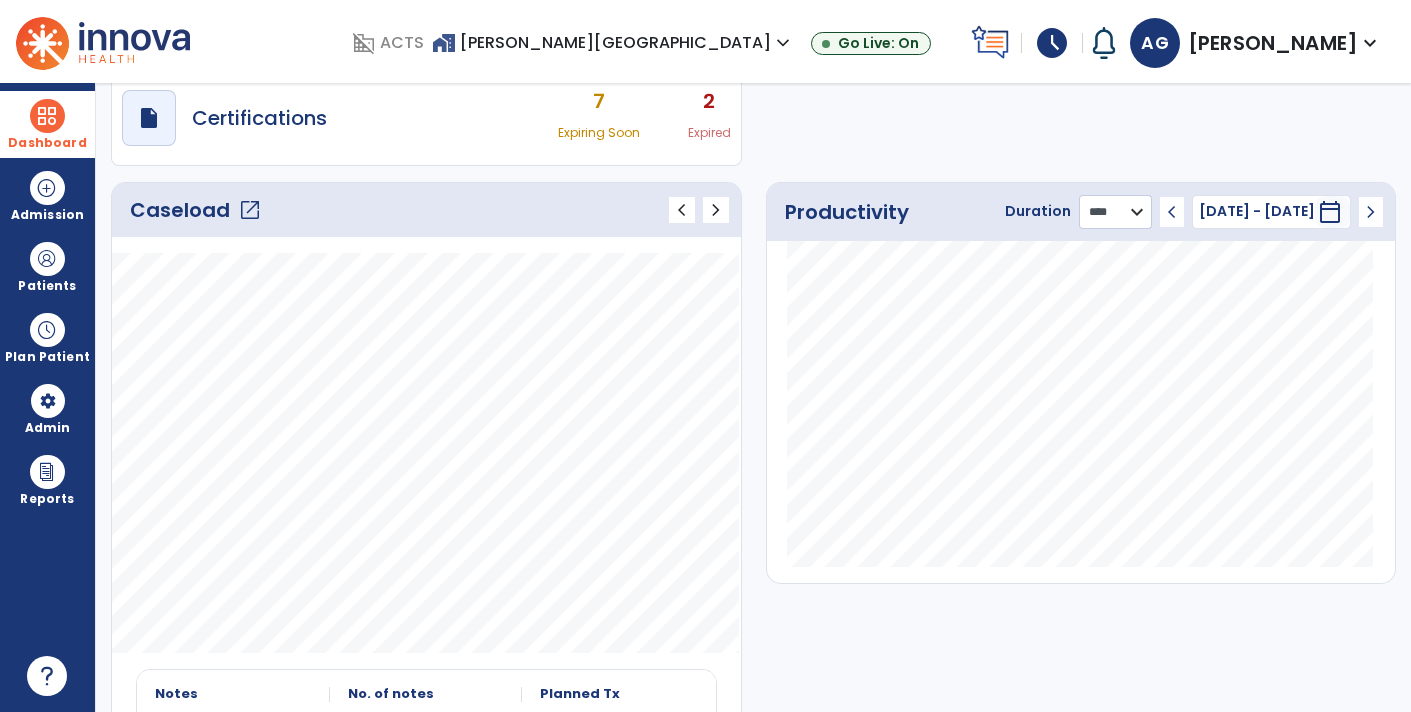 click on "******** **** ***" 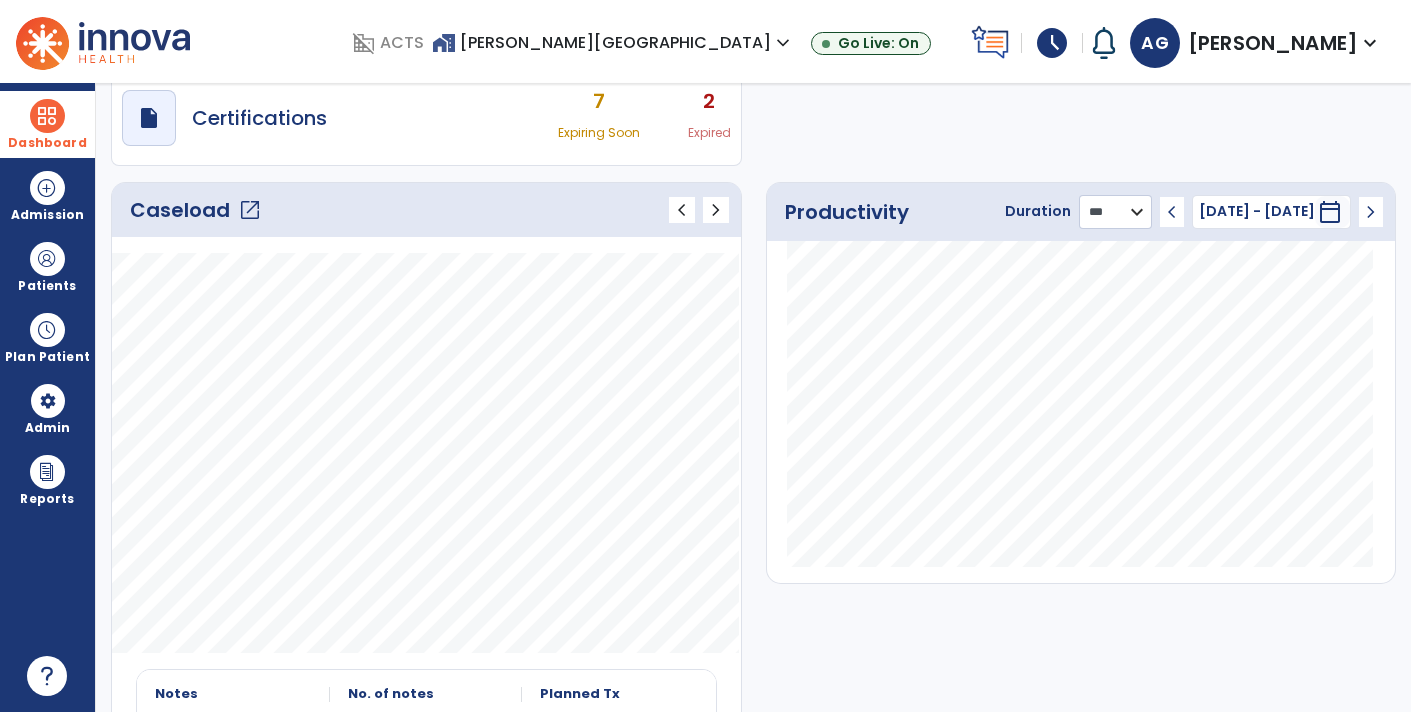 click on "******** **** ***" 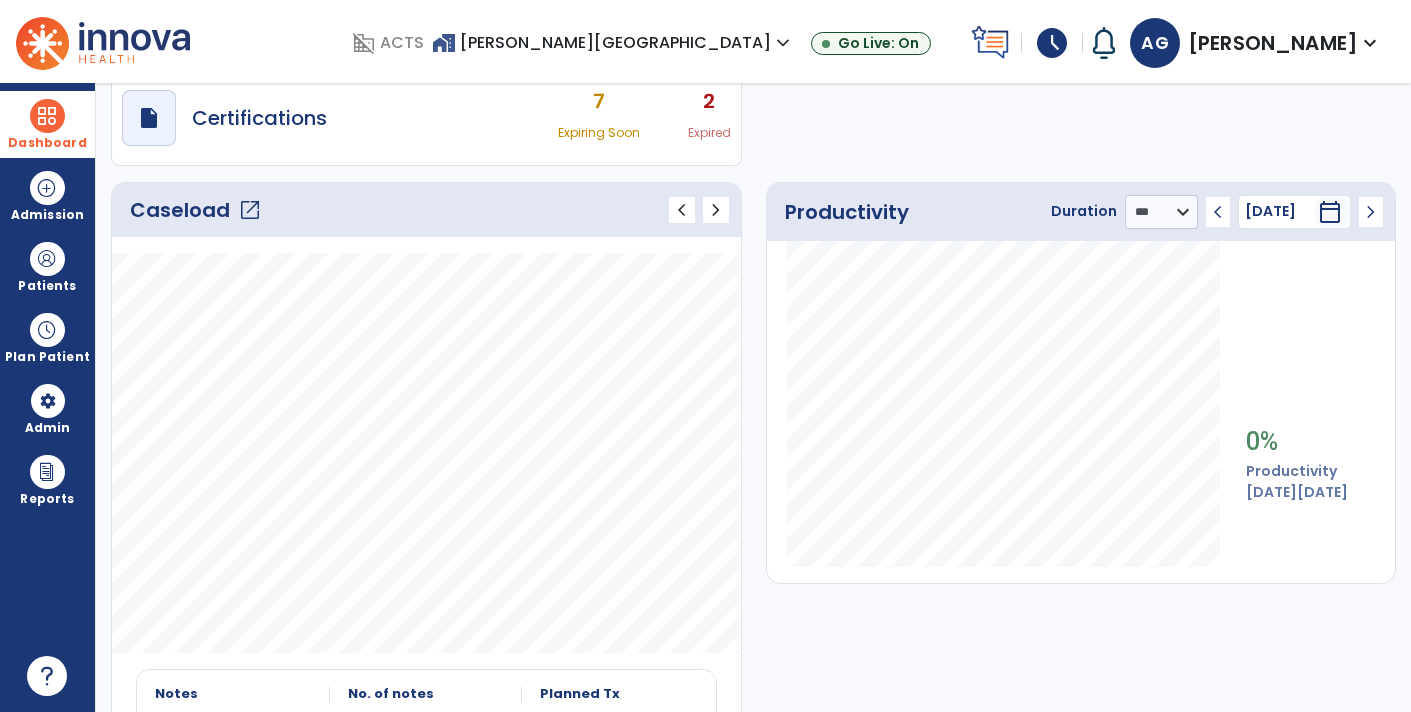 click on "chevron_left" 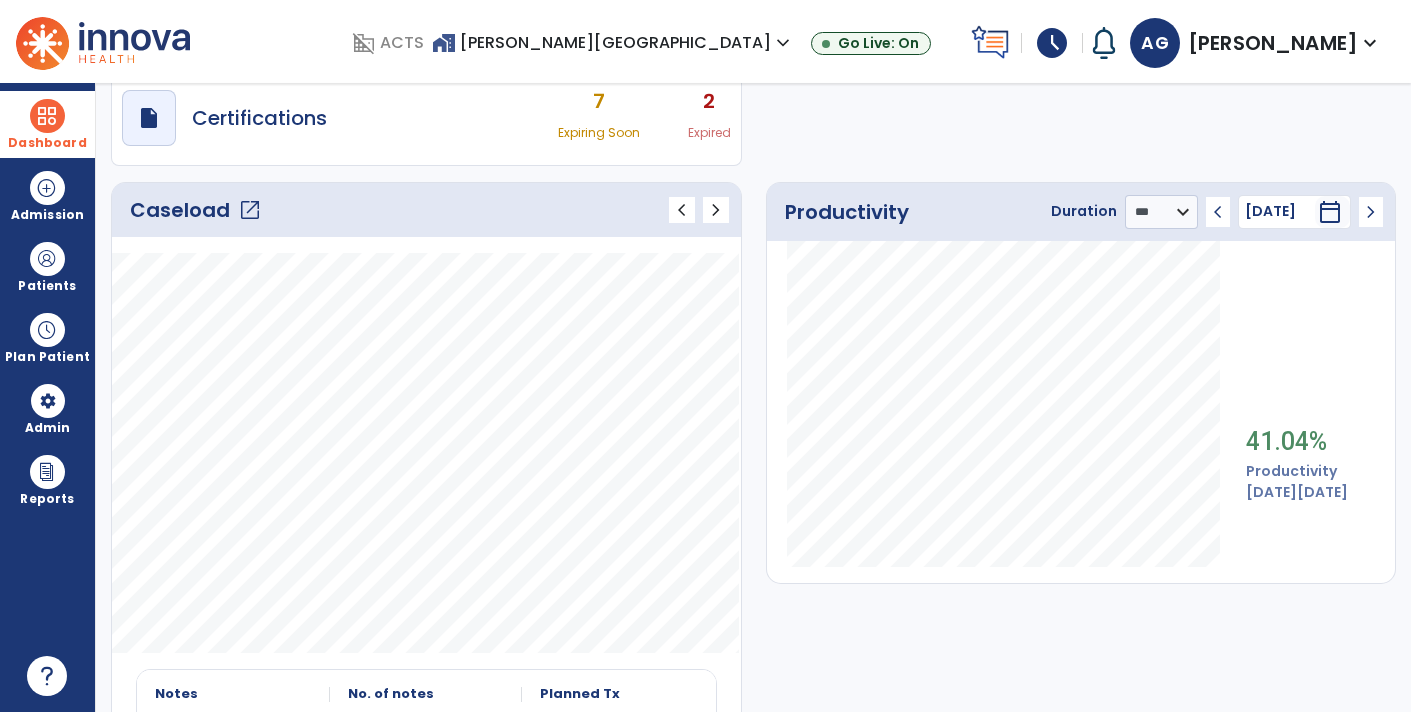 click on "chevron_left" 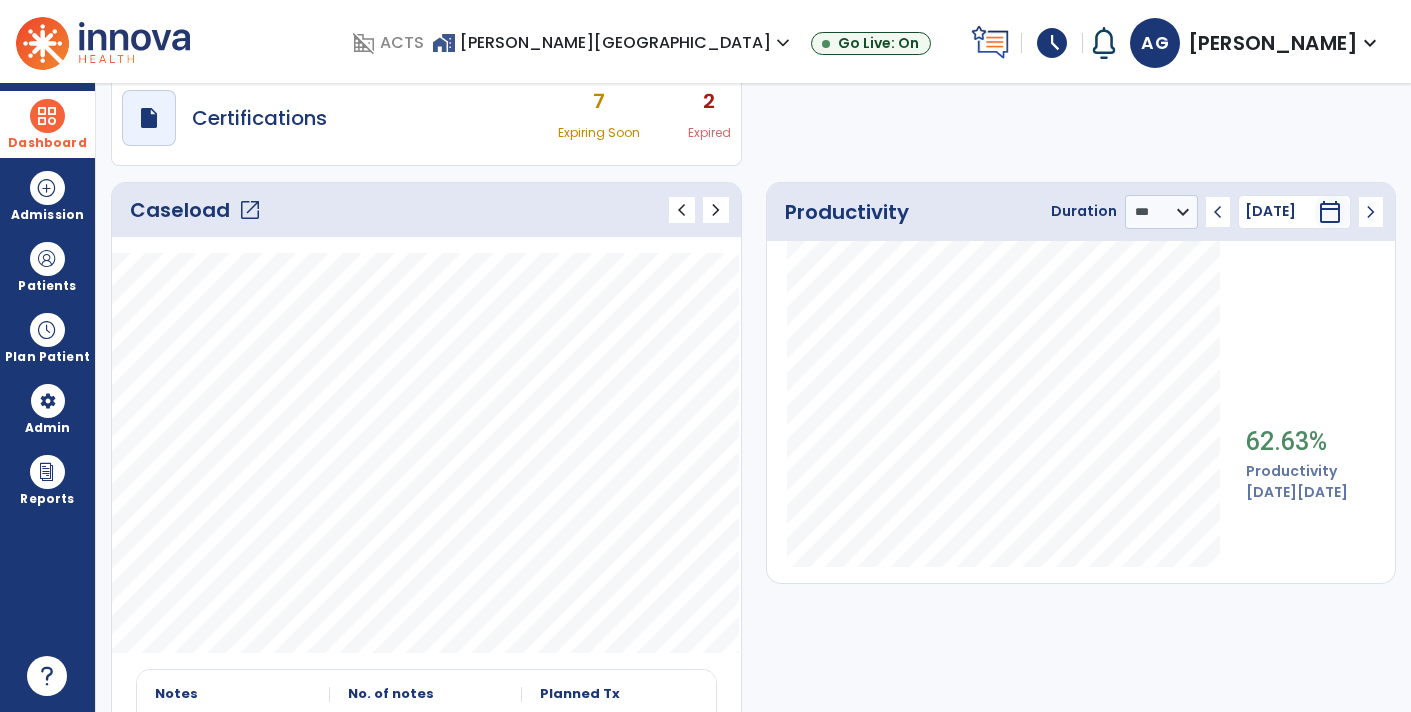 click on "chevron_left" 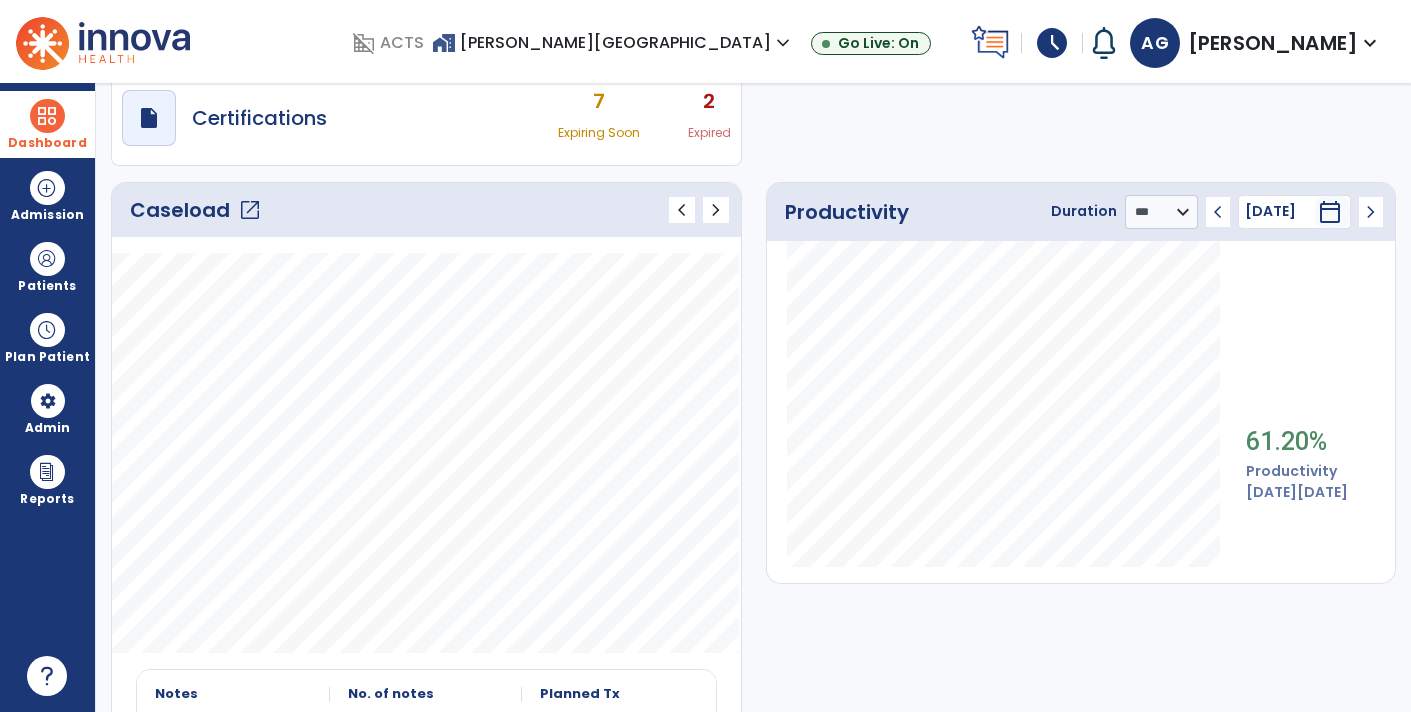 click on "chevron_right" 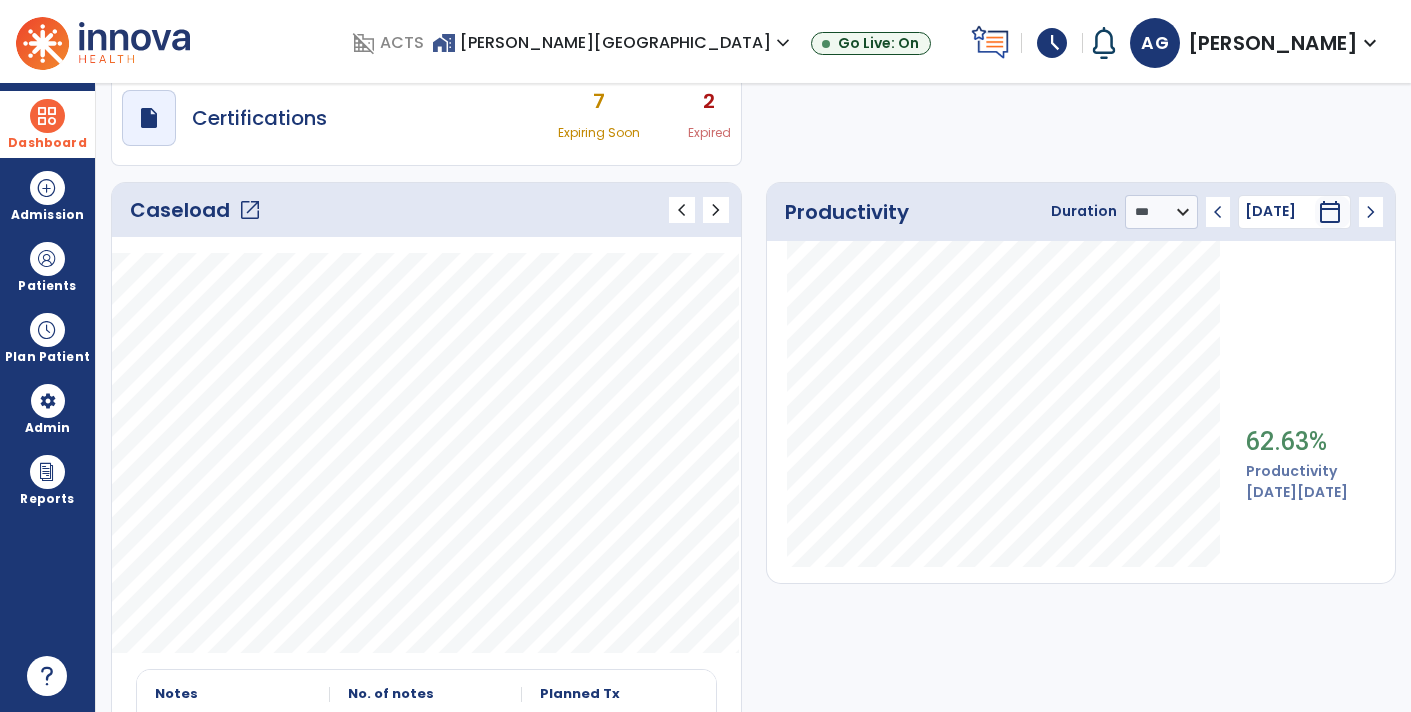 click on "chevron_right" 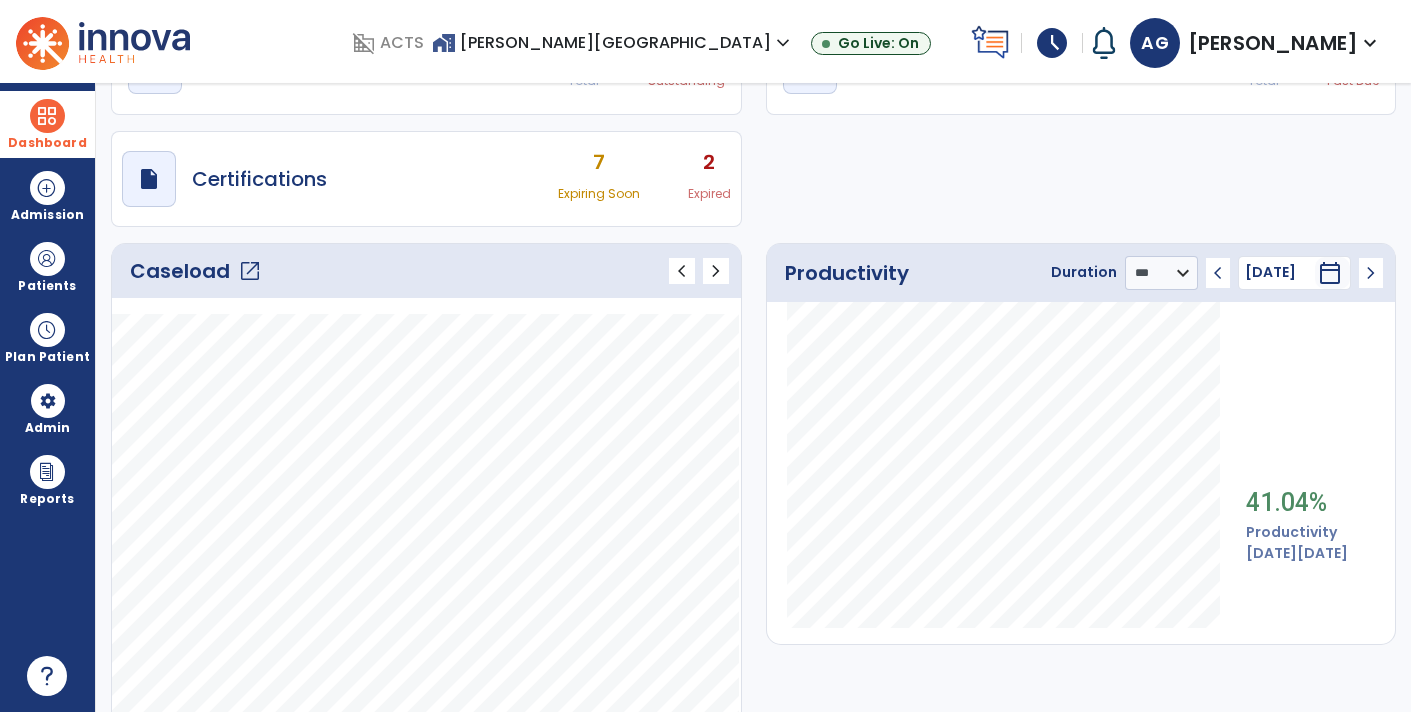 scroll, scrollTop: 121, scrollLeft: 0, axis: vertical 